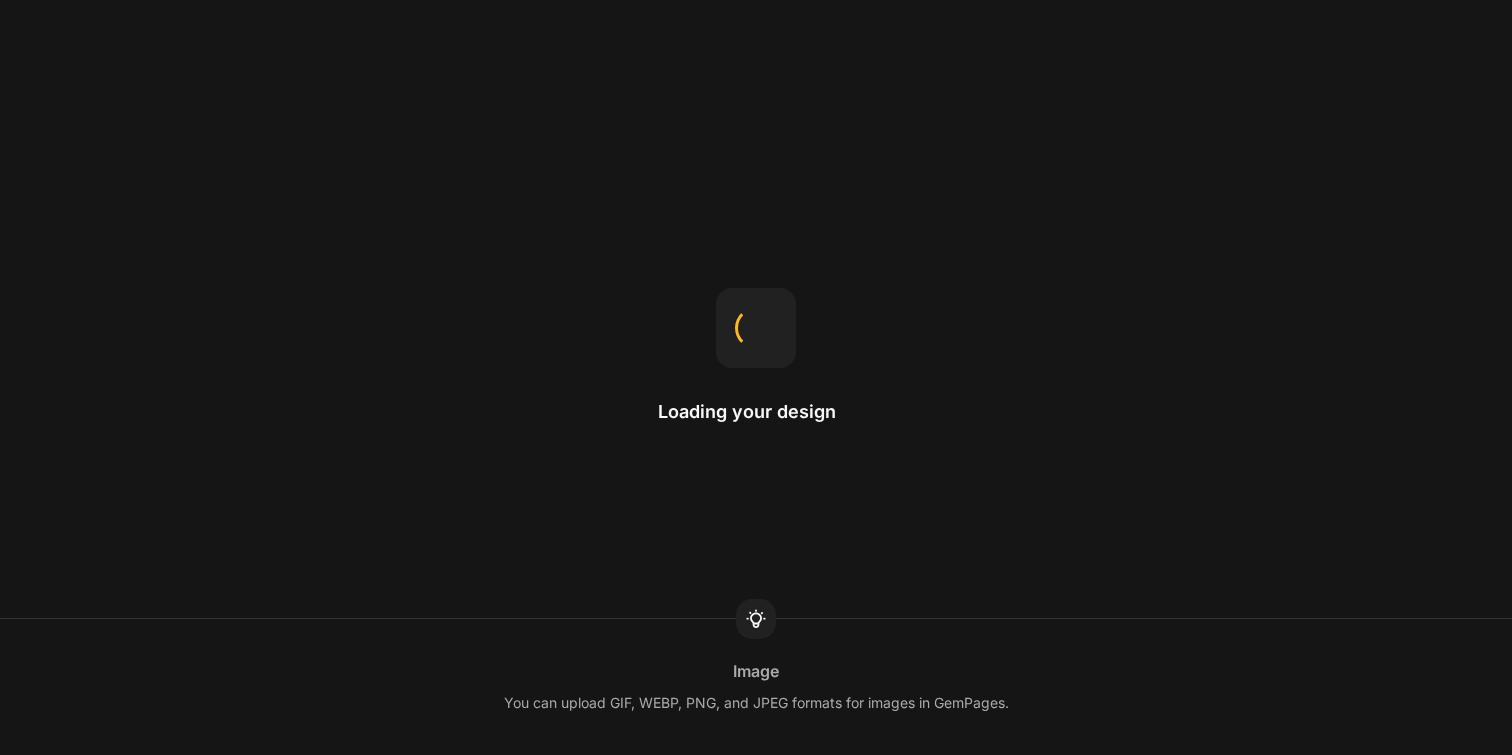 scroll, scrollTop: 0, scrollLeft: 0, axis: both 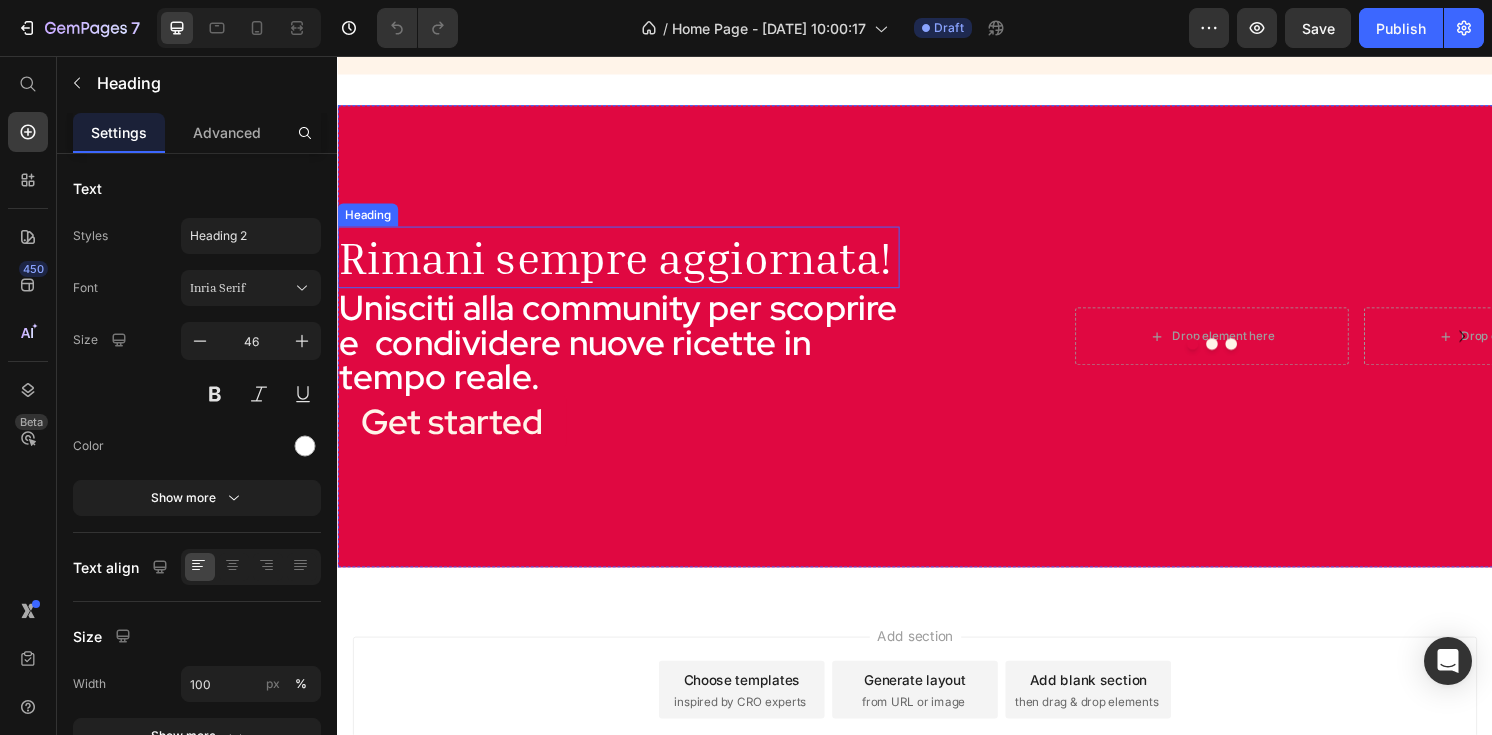 click on "Rimani sempre aggiornata!" at bounding box center [629, 265] 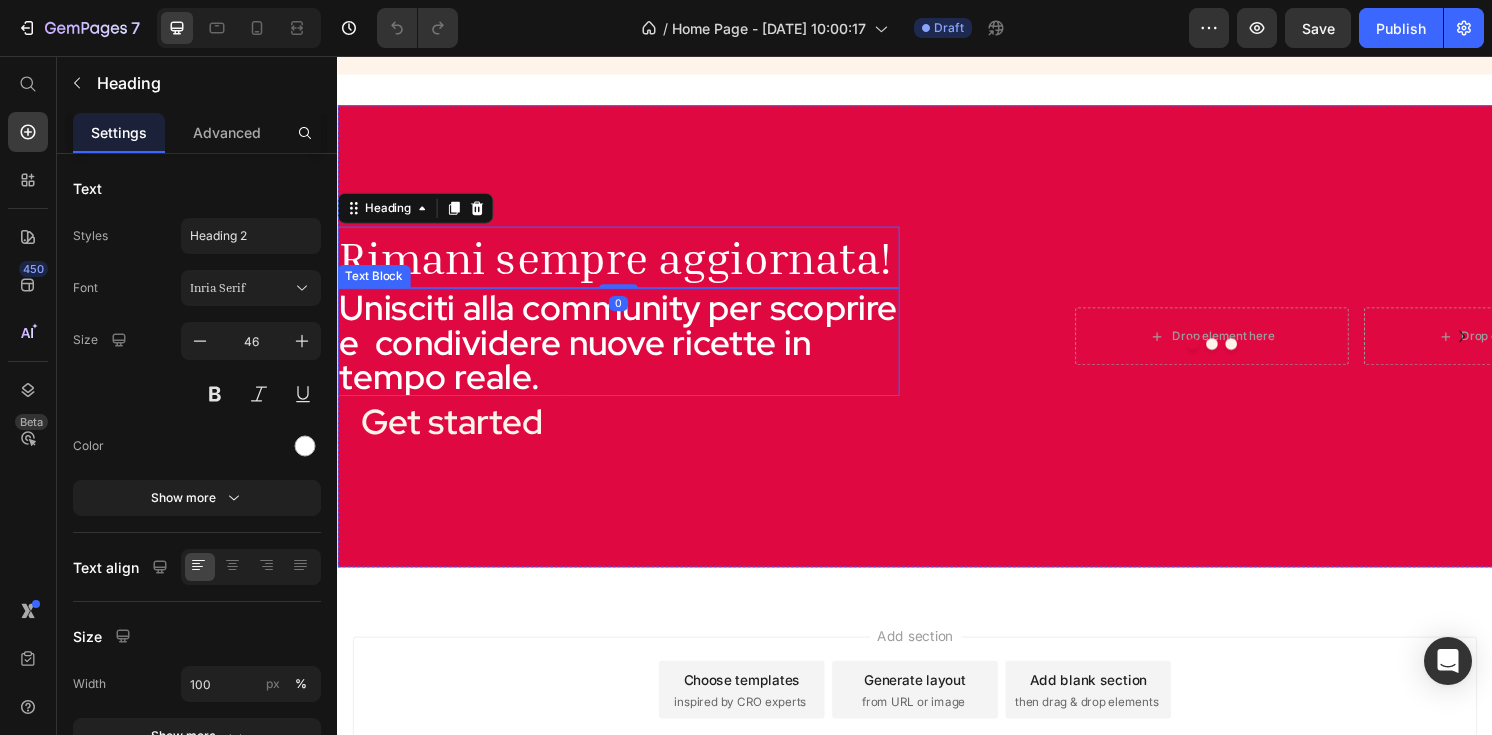 click on "Unisciti alla community per scoprire e  condividere nuove ricette in tempo reale." at bounding box center [629, 353] 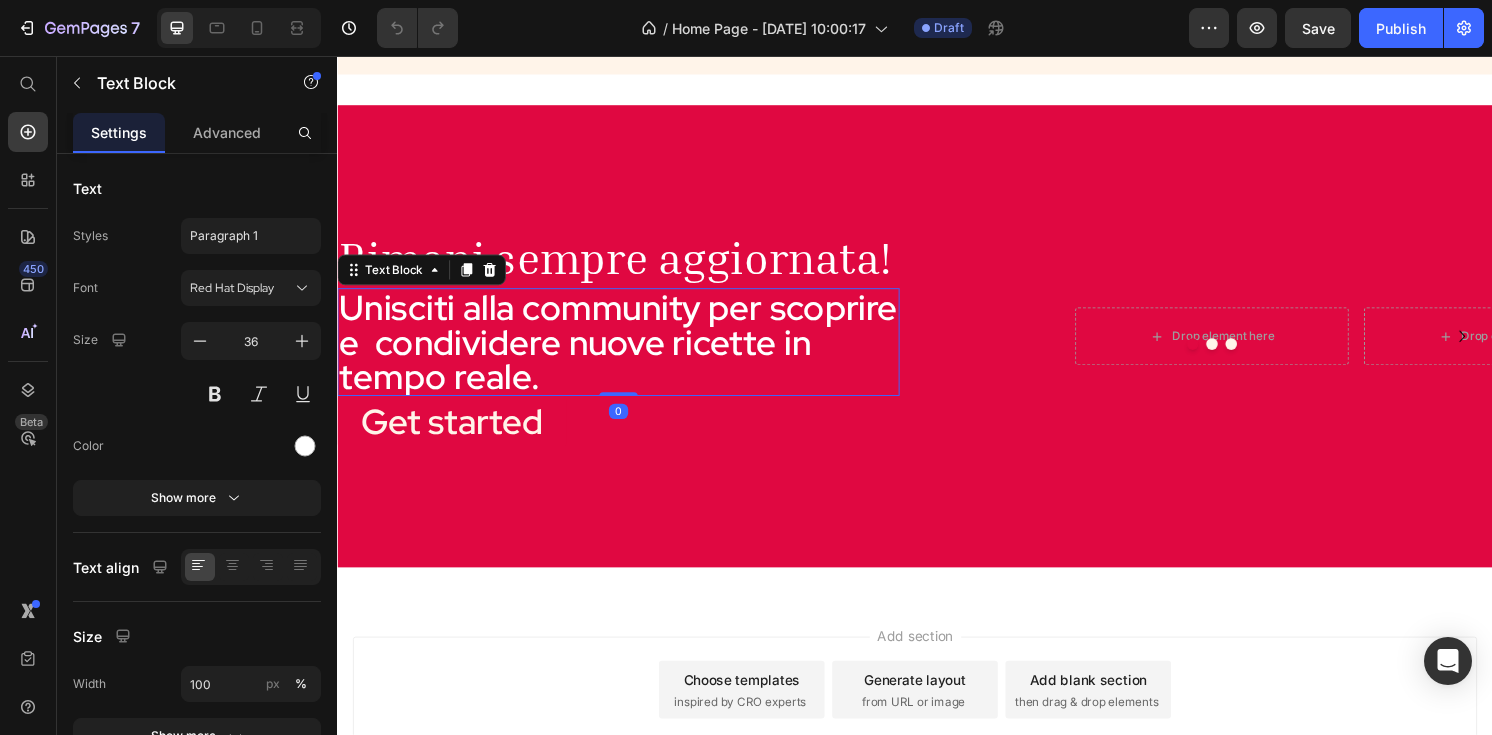 click on "Unisciti alla community per scoprire e  condividere nuove ricette in tempo reale." at bounding box center (629, 353) 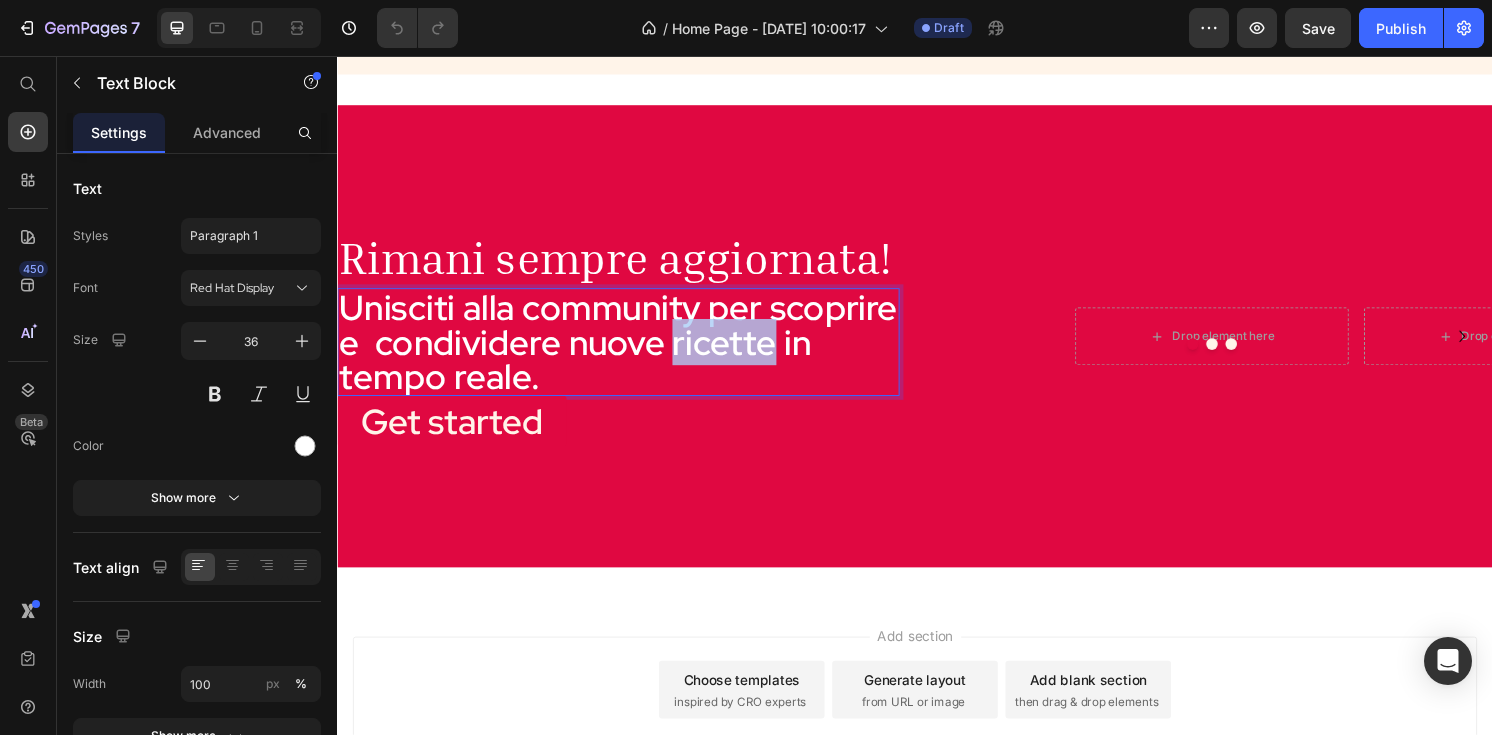 click on "Unisciti alla community per scoprire e  condividere nuove ricette in tempo reale." at bounding box center [629, 353] 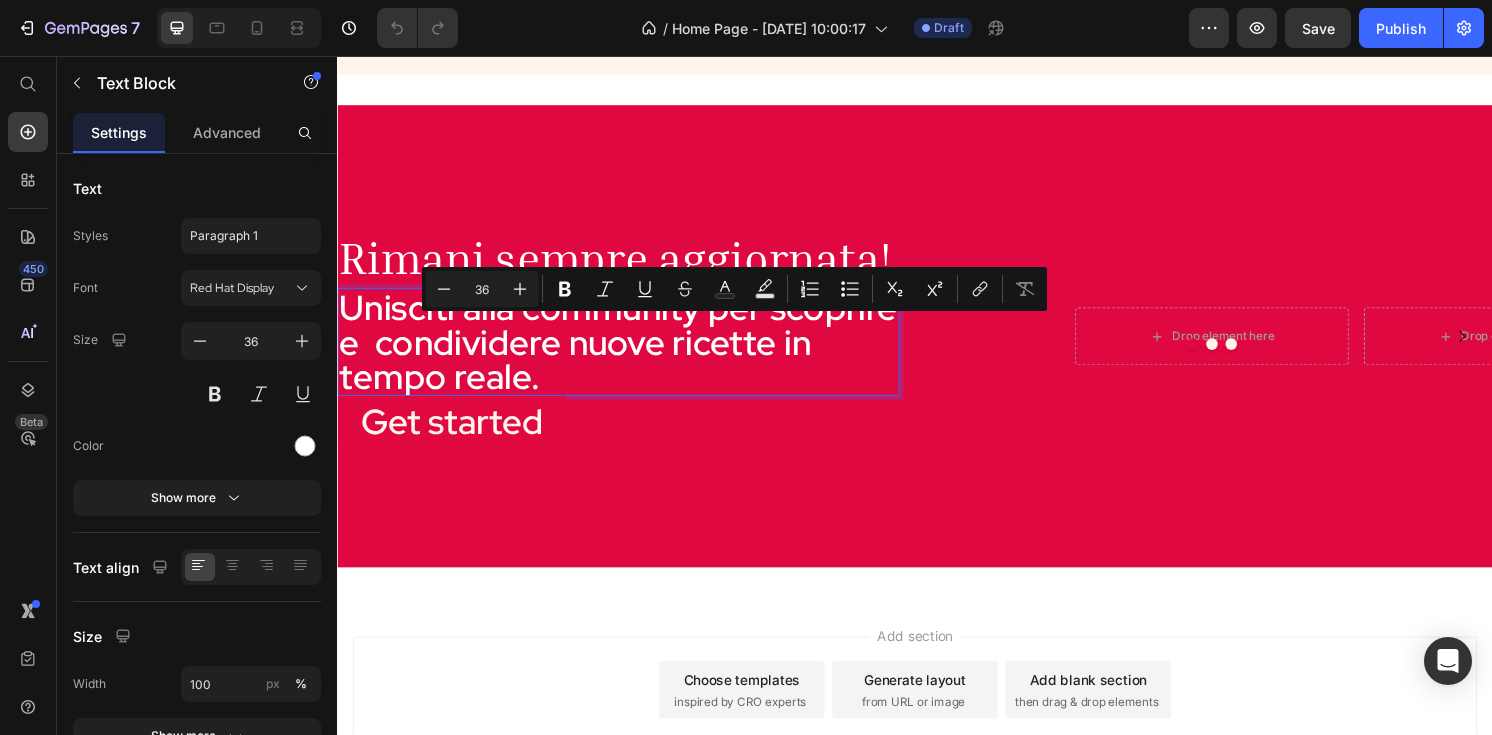 click on "Unisciti alla community per scoprire e  condividere nuove ricette in tempo reale." at bounding box center [629, 353] 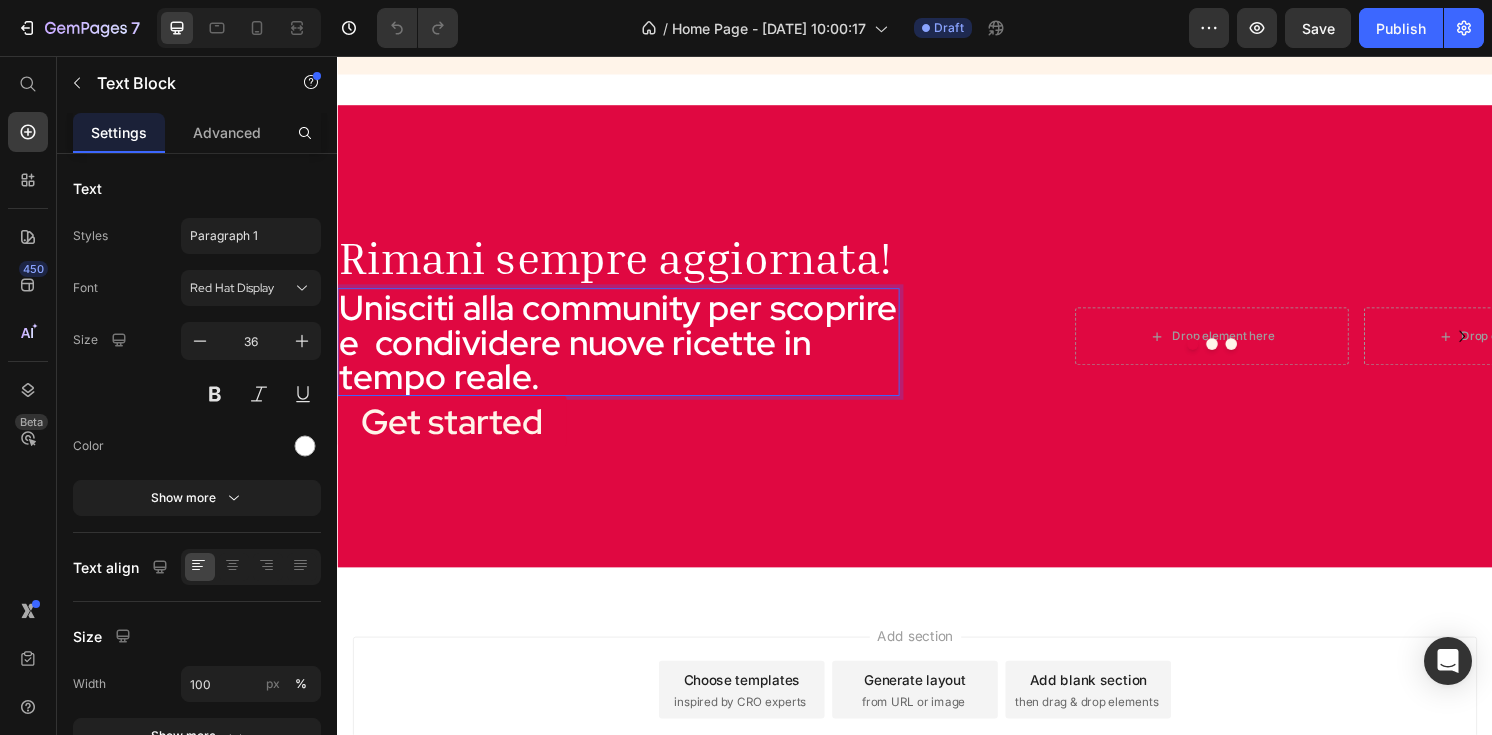 click on "Unisciti alla community per scoprire e  condividere nuove ricette in tempo reale." at bounding box center (629, 353) 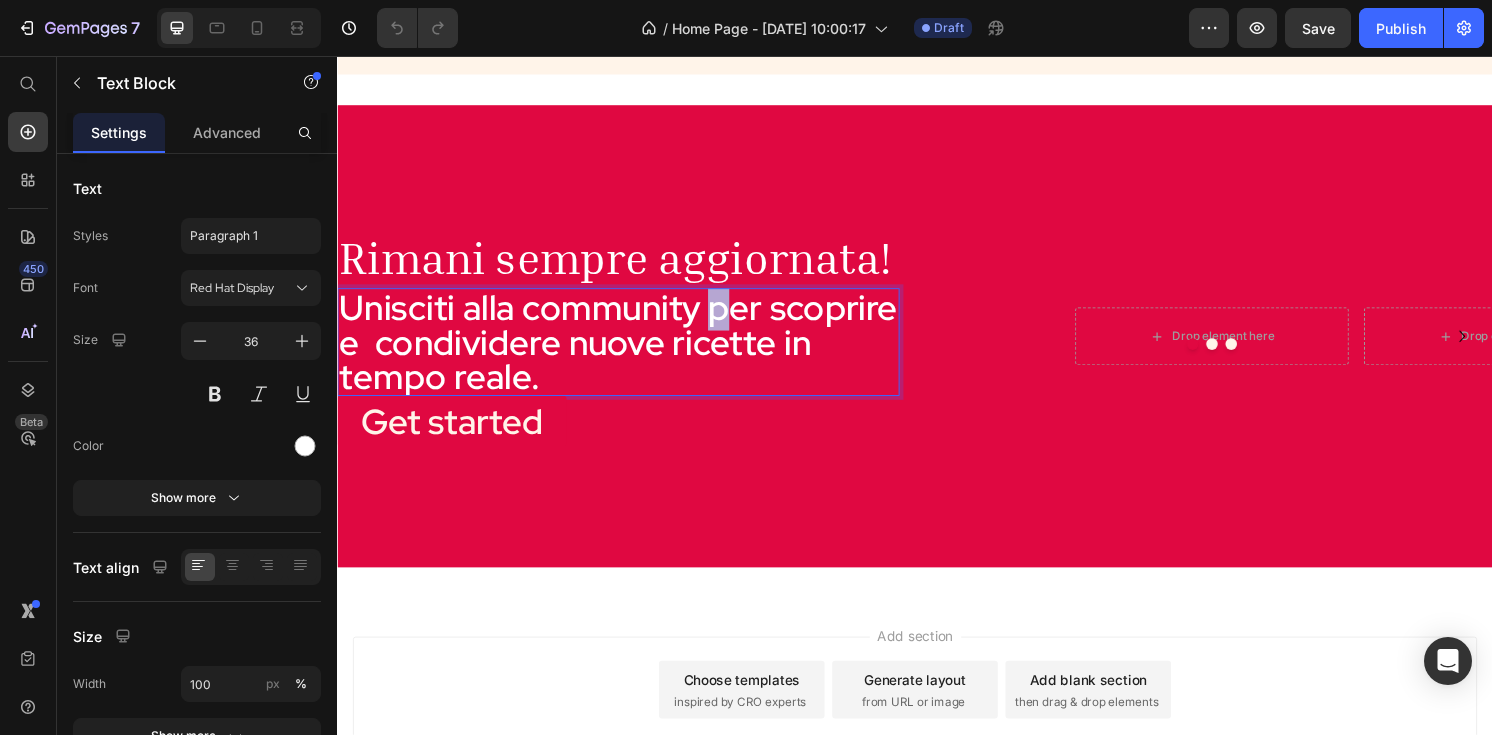 drag, startPoint x: 724, startPoint y: 318, endPoint x: 747, endPoint y: 337, distance: 29.832869 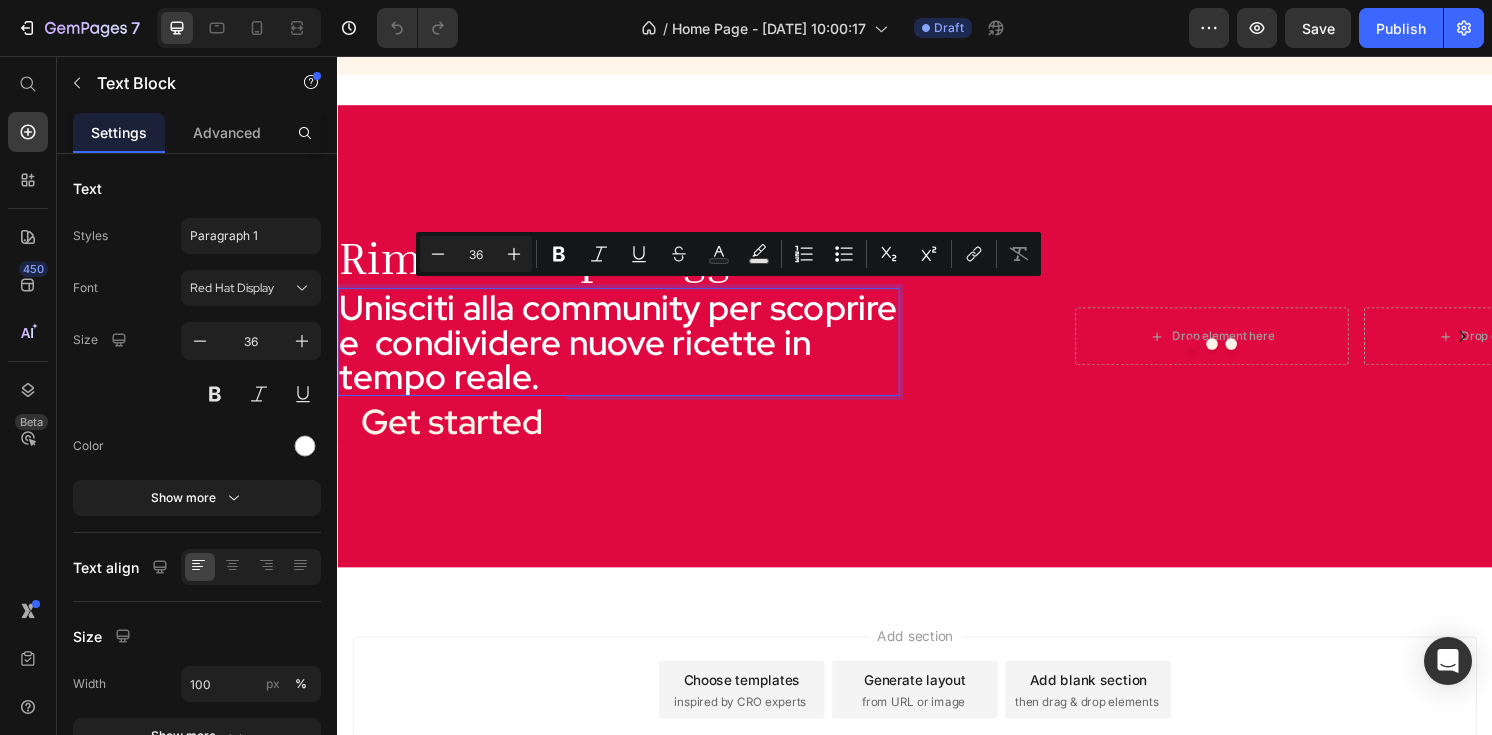 click on "Unisciti alla community per scoprire e  condividere nuove ricette in tempo reale." at bounding box center [629, 353] 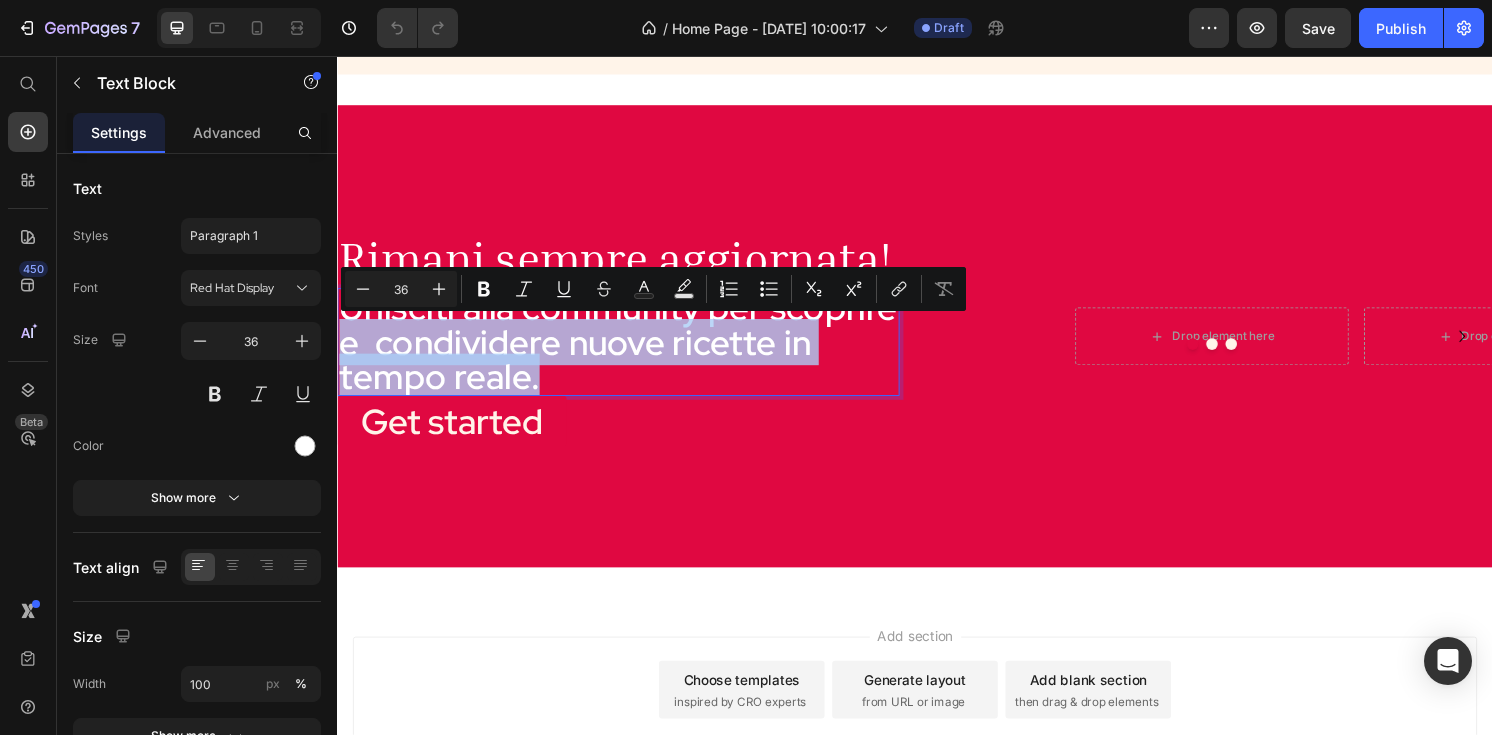 drag, startPoint x: 343, startPoint y: 353, endPoint x: 563, endPoint y: 401, distance: 225.17549 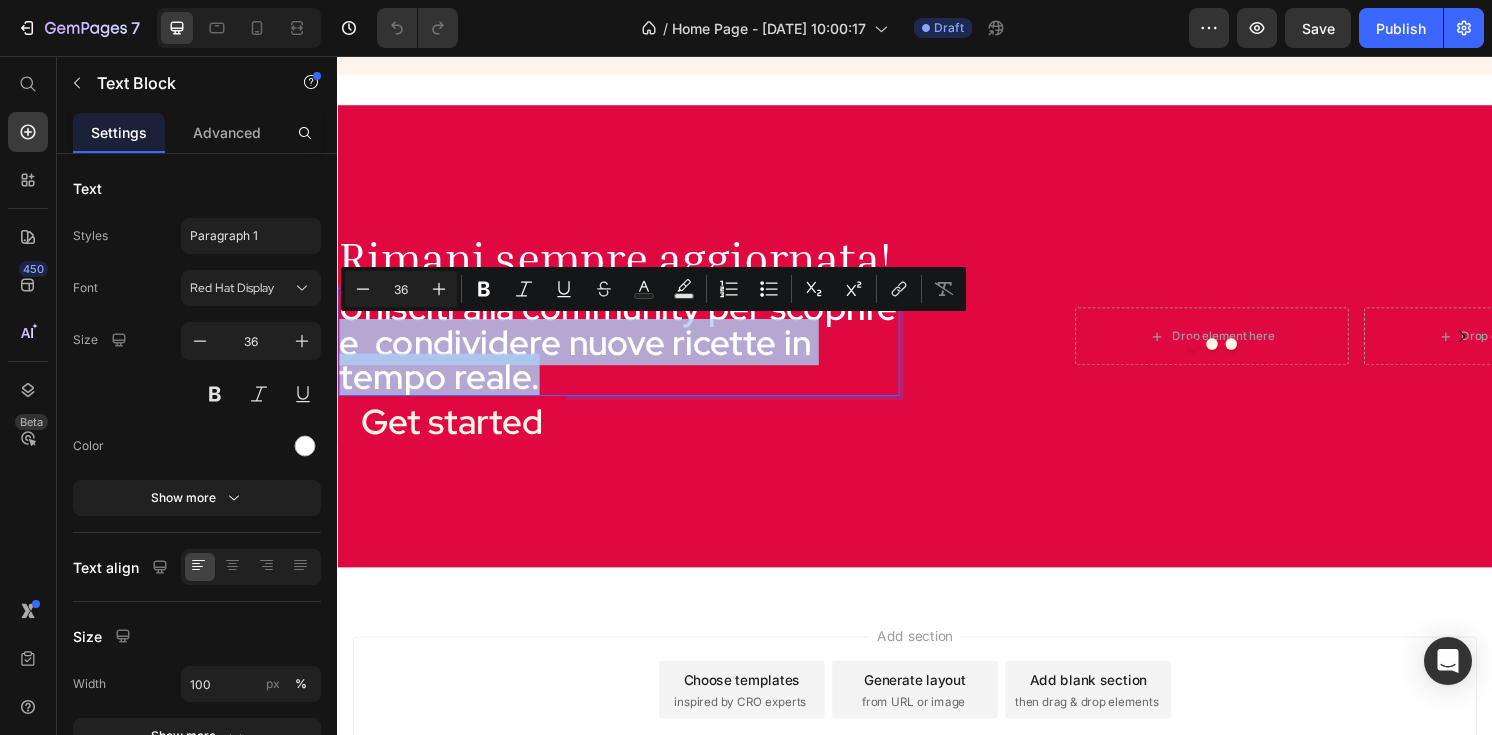click on "Unisciti alla community per scoprire e  condividere nuove ricette in tempo reale." at bounding box center (629, 353) 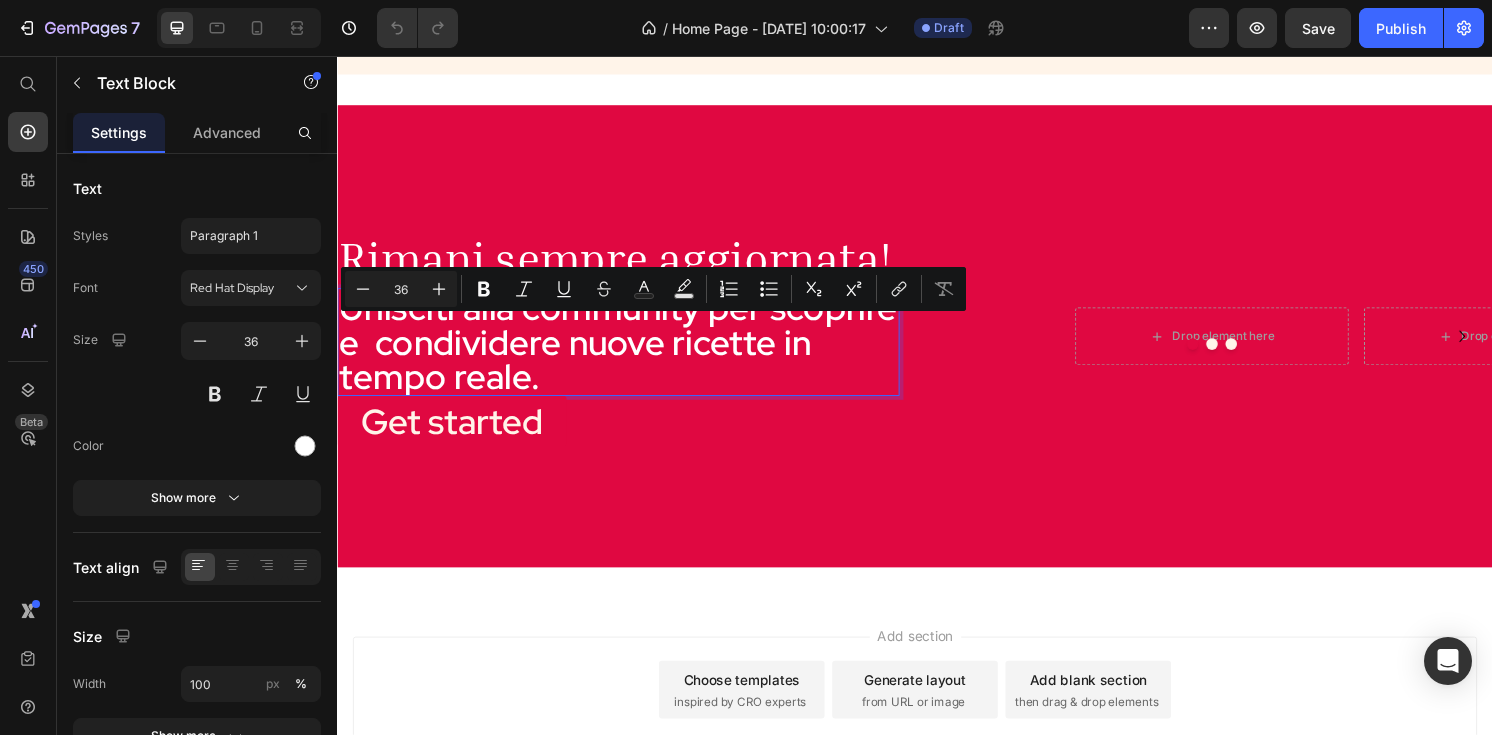 scroll, scrollTop: 1825, scrollLeft: 0, axis: vertical 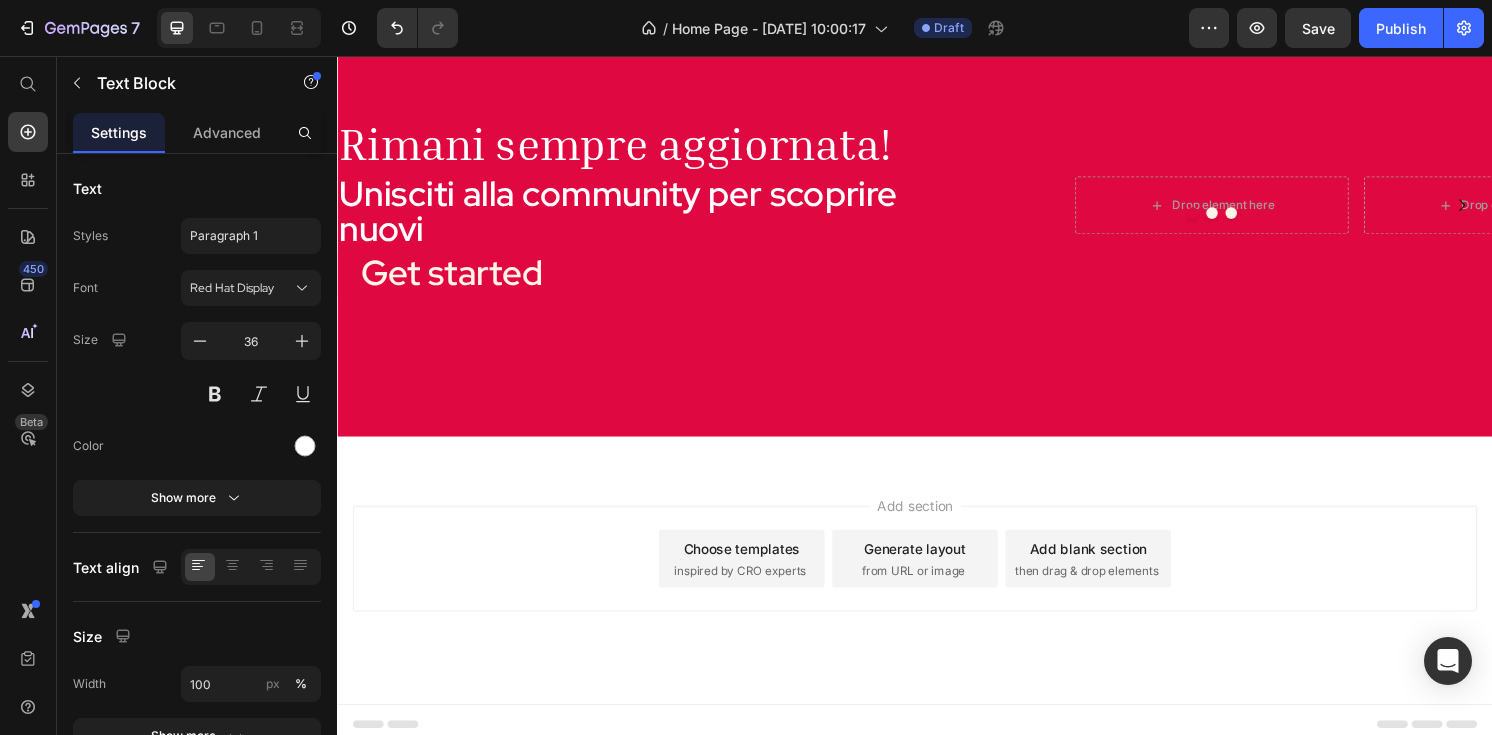 click on "Unisciti alla community per scoprire nuovi" at bounding box center [629, 217] 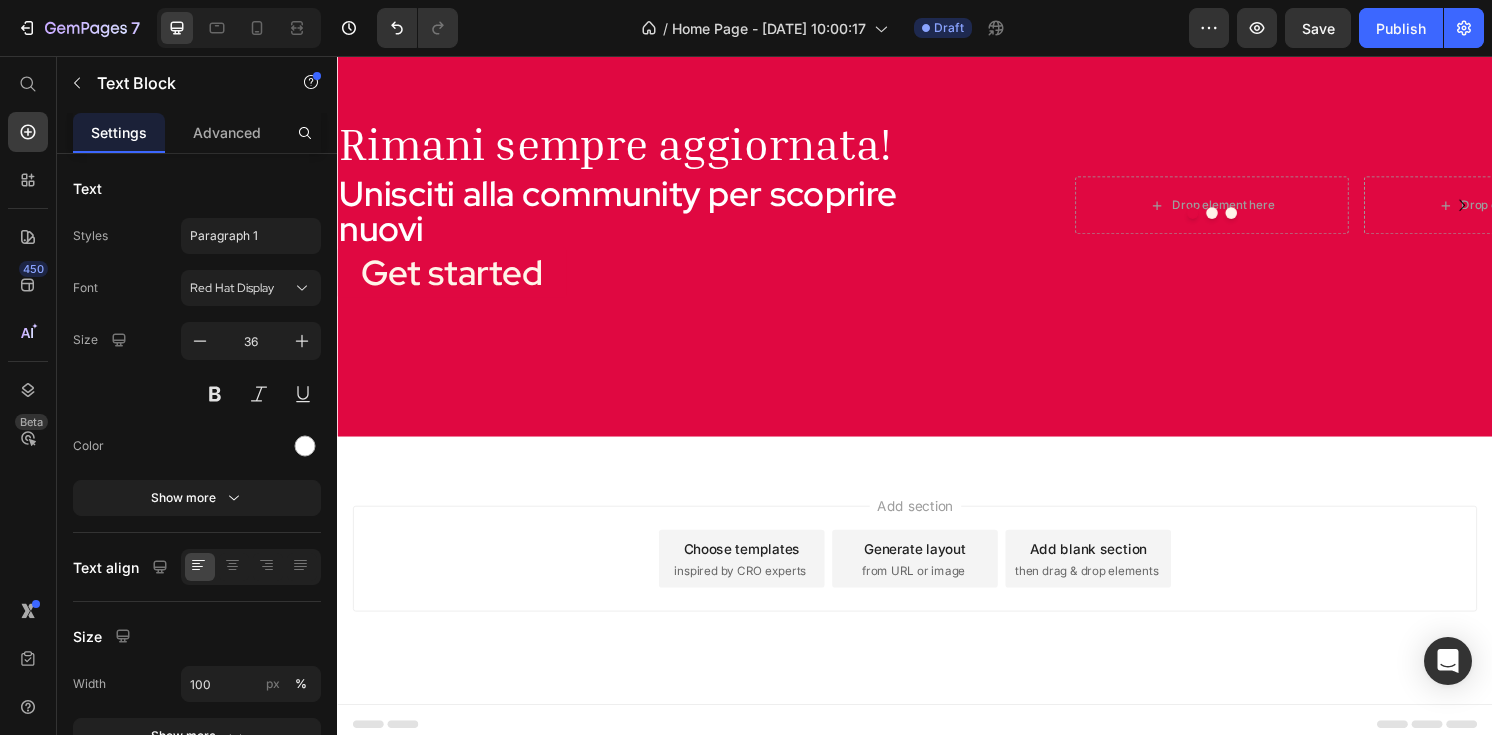 click on "Unisciti alla community per scoprire nuovi" at bounding box center (629, 217) 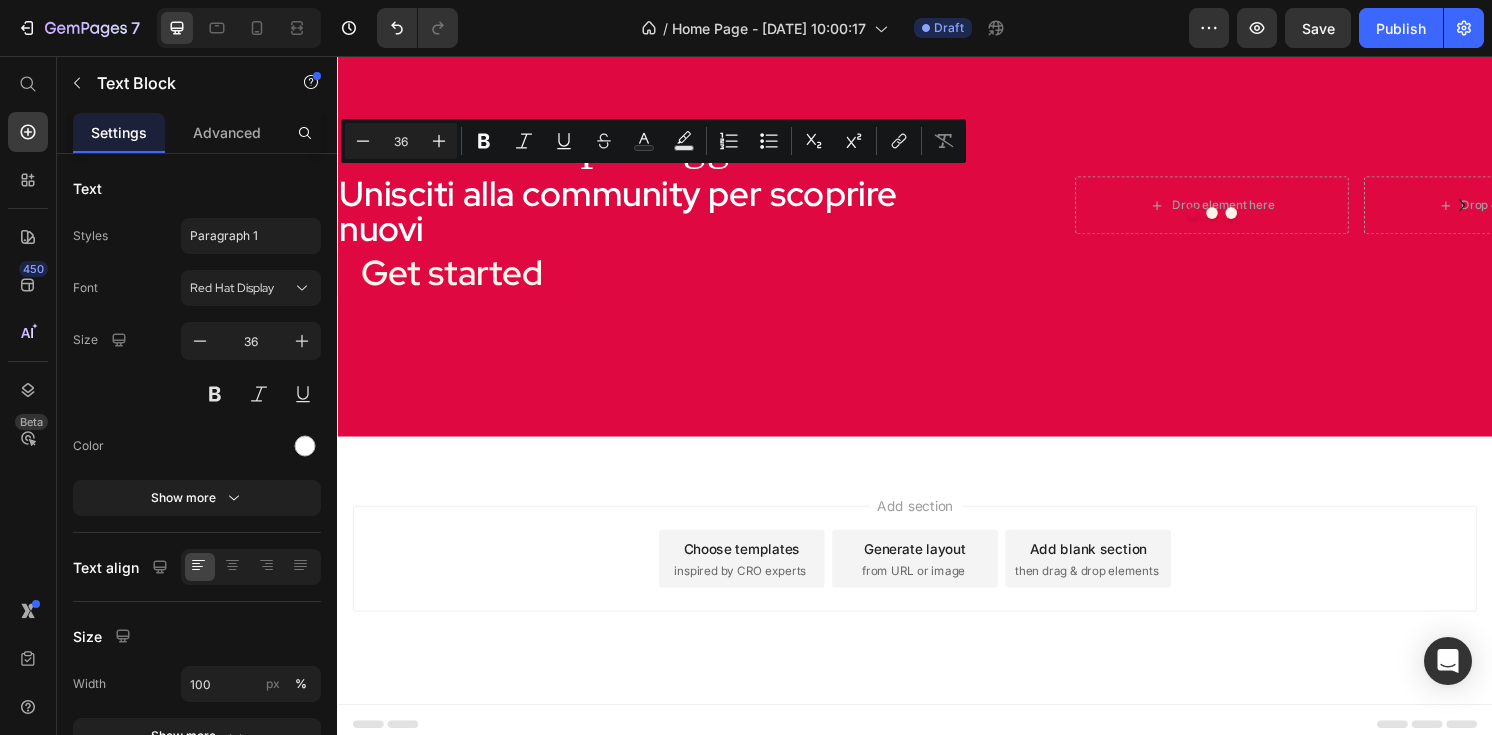 copy on "Unisciti alla community per scoprire nuovi" 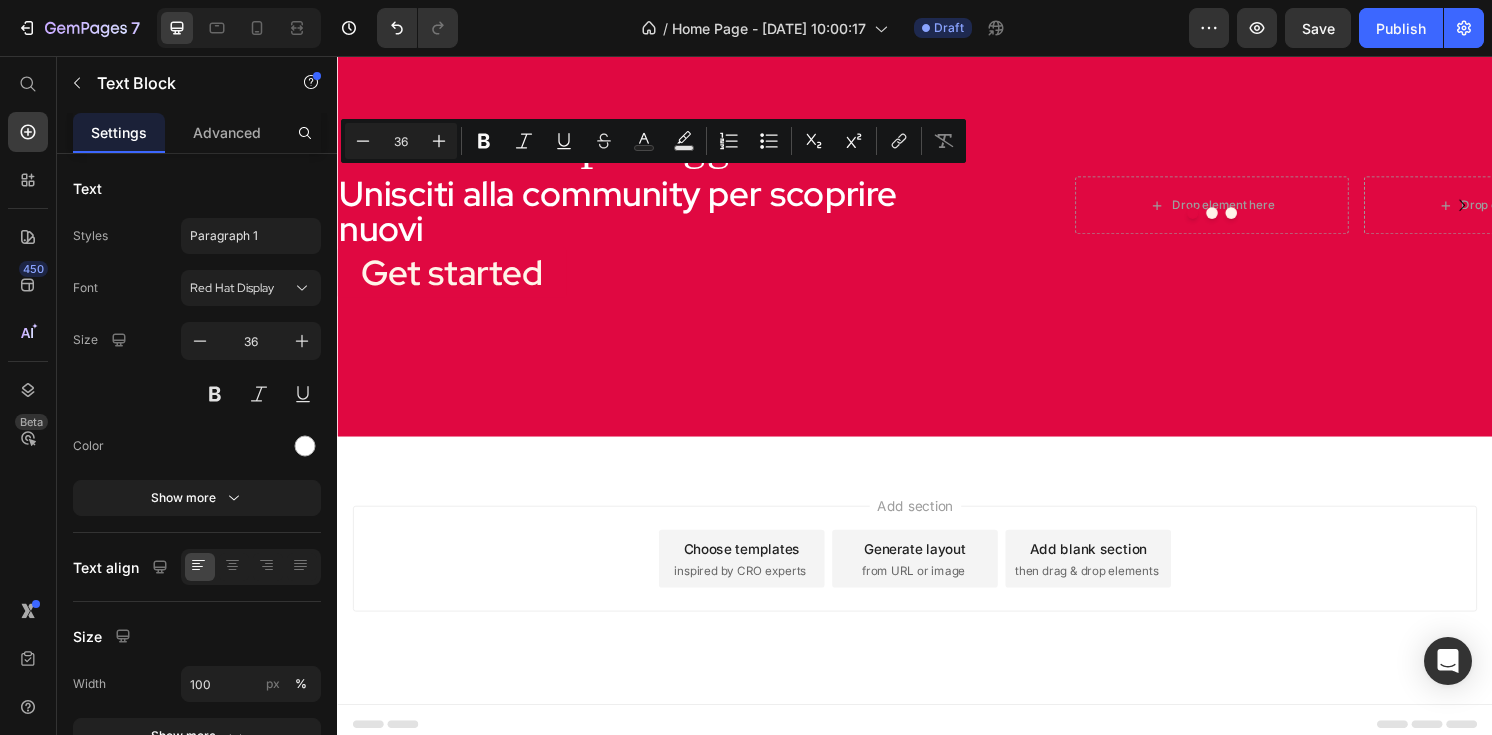 click on "Unisciti alla community per scoprire nuovi" at bounding box center [629, 217] 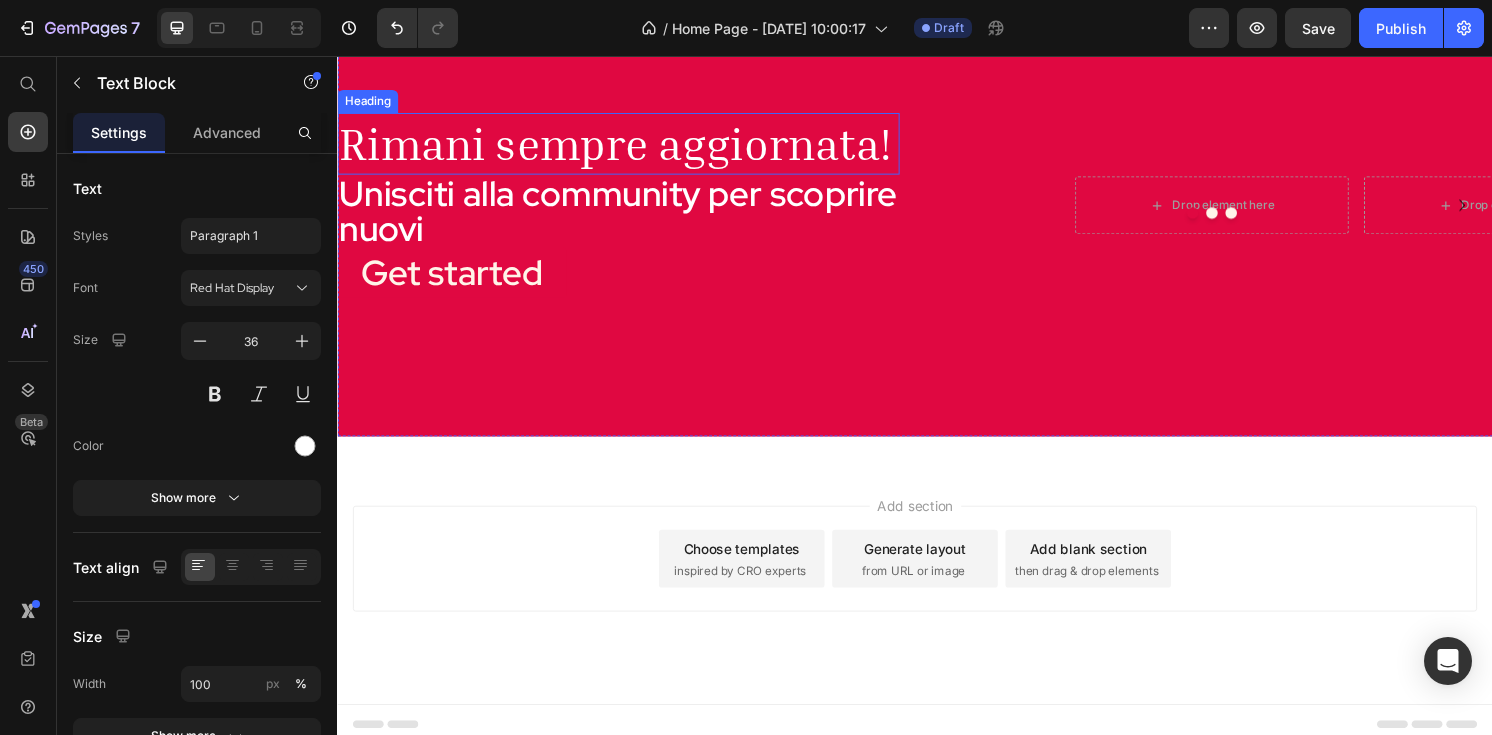 click on "Rimani sempre aggiornata!" at bounding box center (629, 147) 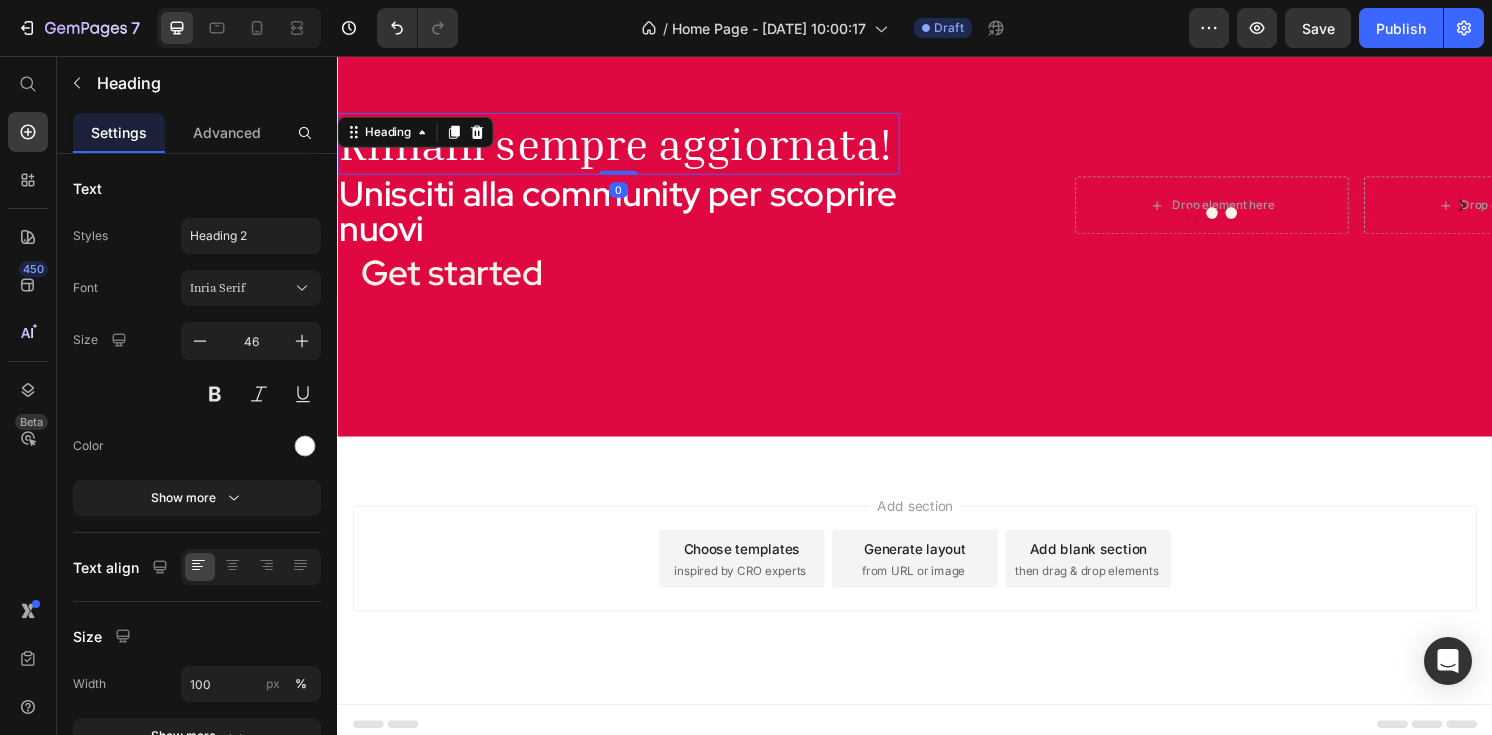 click on "Rimani sempre aggiornata!" at bounding box center (629, 147) 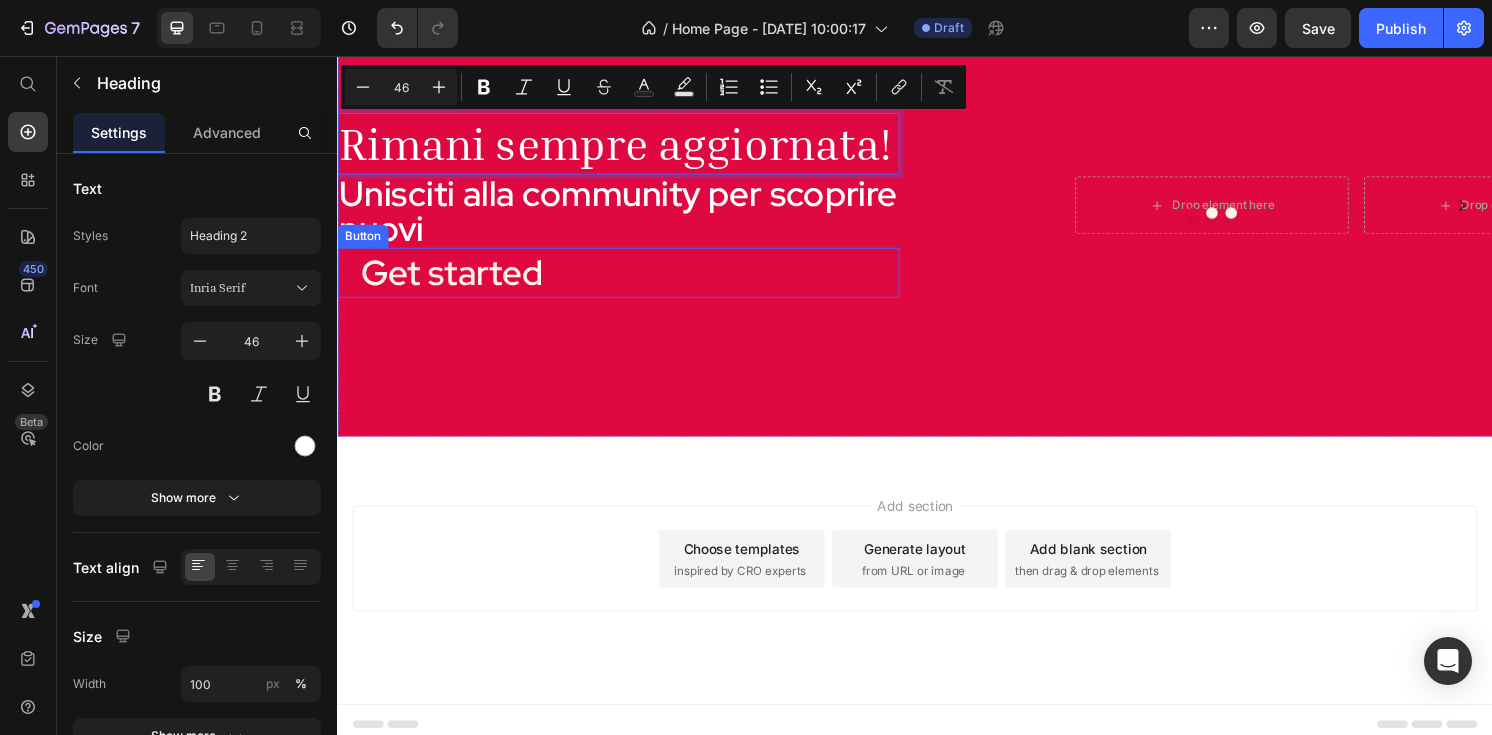 click on "Unisciti alla community per scoprire nuovi" at bounding box center (629, 217) 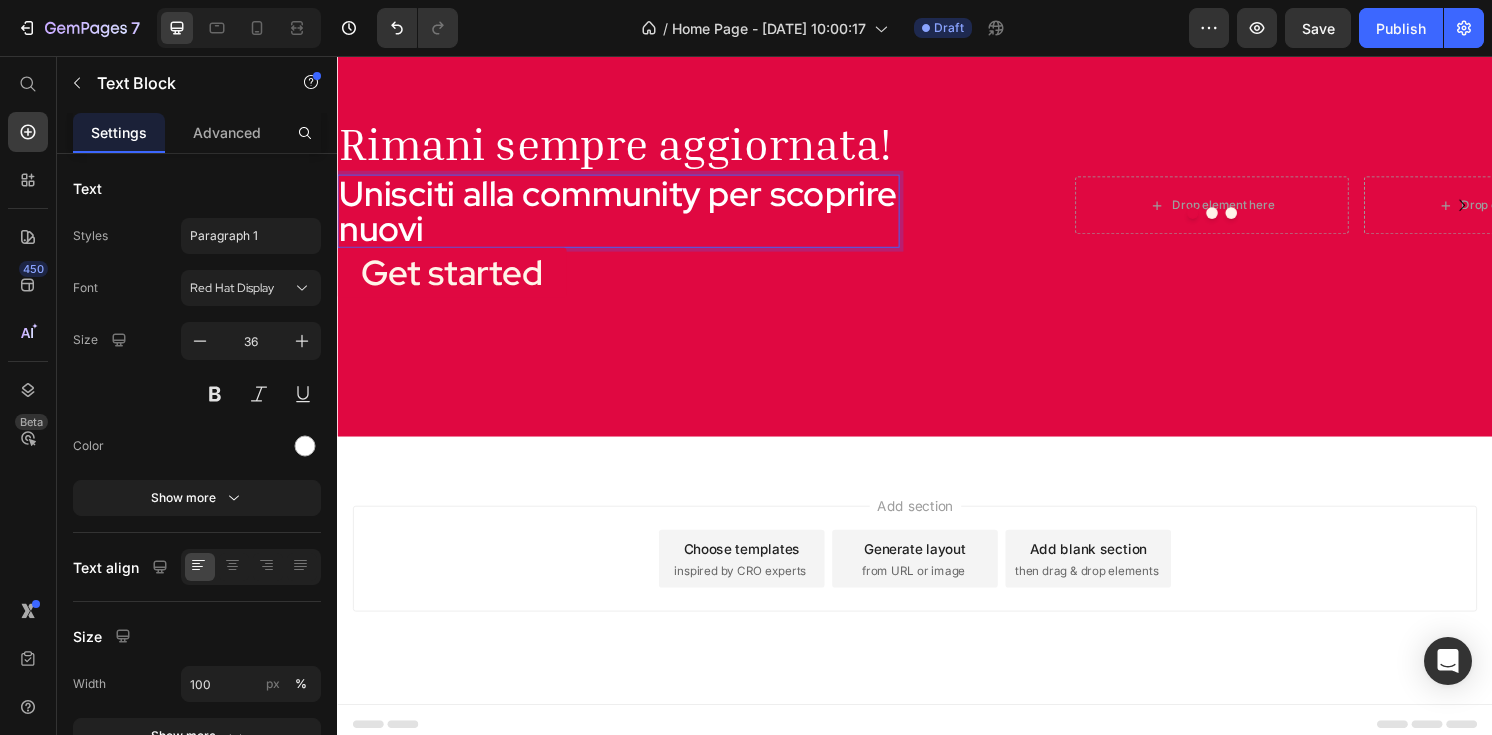 click on "Unisciti alla community per scoprire nuovi" at bounding box center [629, 217] 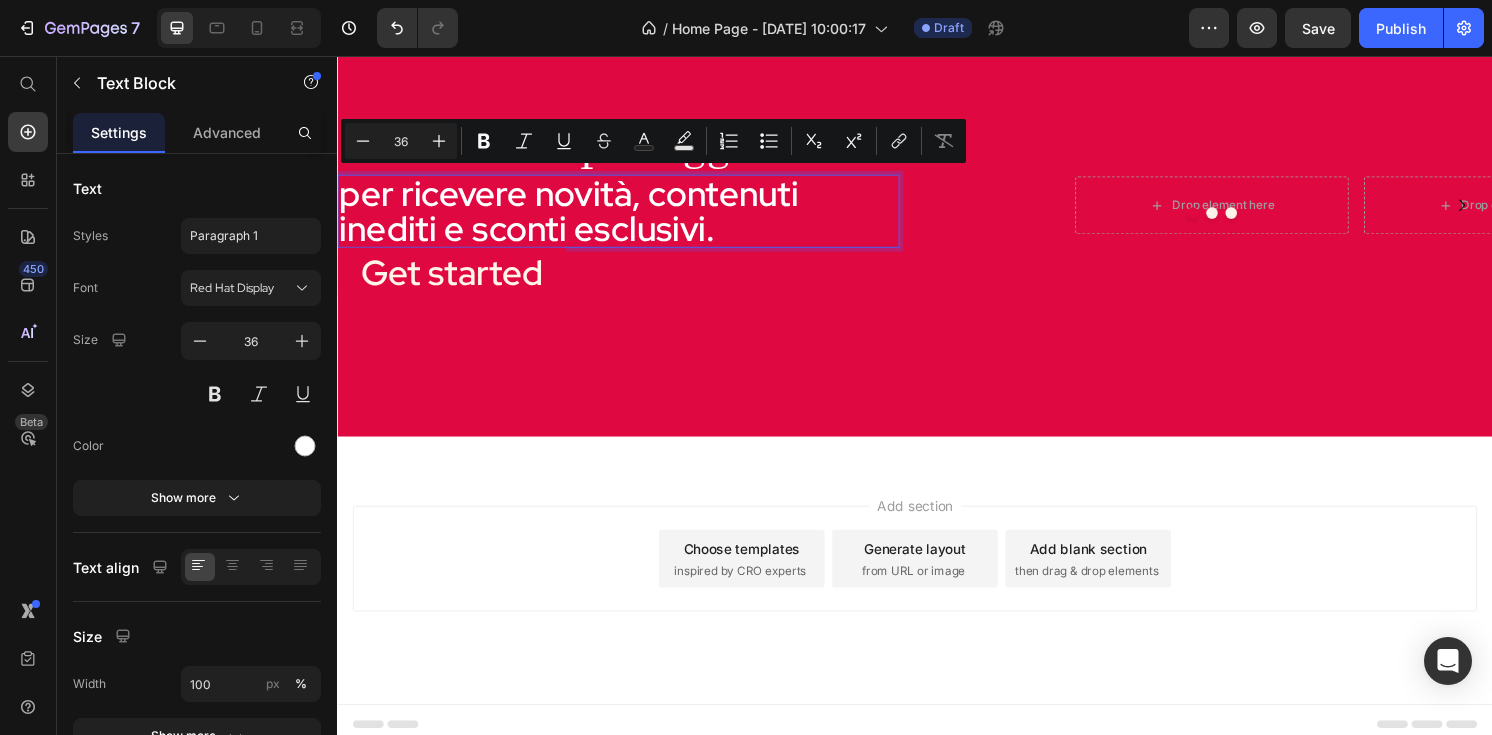 scroll, scrollTop: 3, scrollLeft: 0, axis: vertical 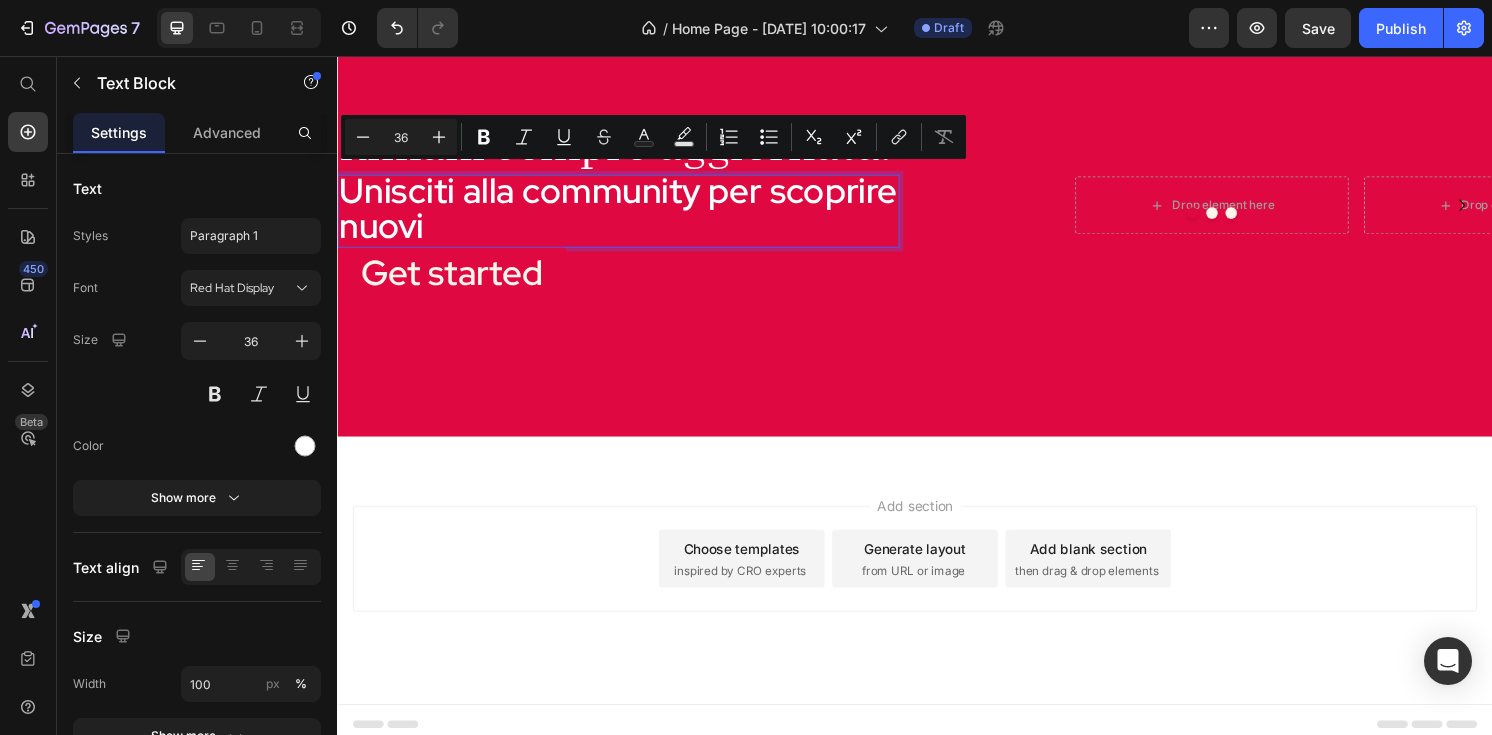 click on "Unisciti alla community per scoprire nuovi" at bounding box center [629, 214] 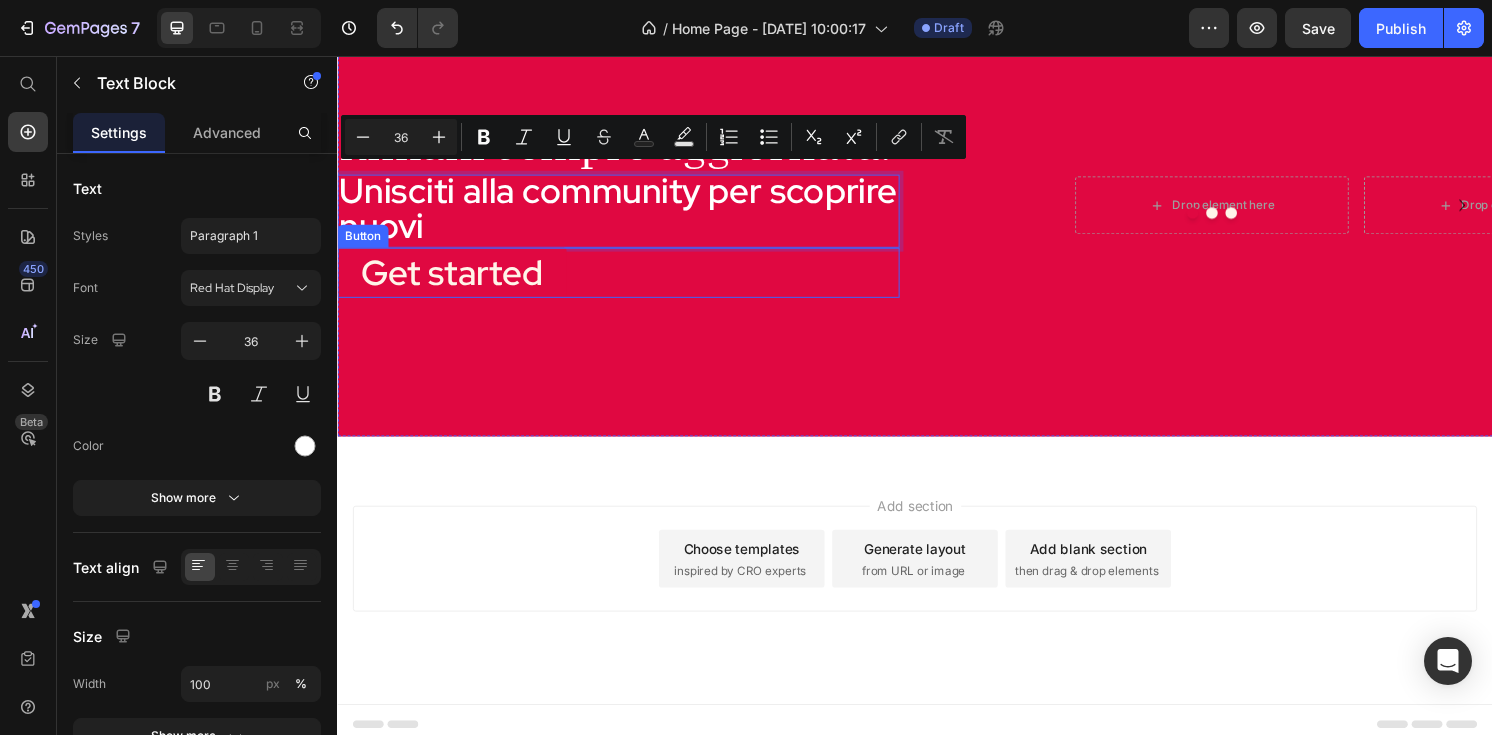 drag, startPoint x: 721, startPoint y: 197, endPoint x: 755, endPoint y: 257, distance: 68.96376 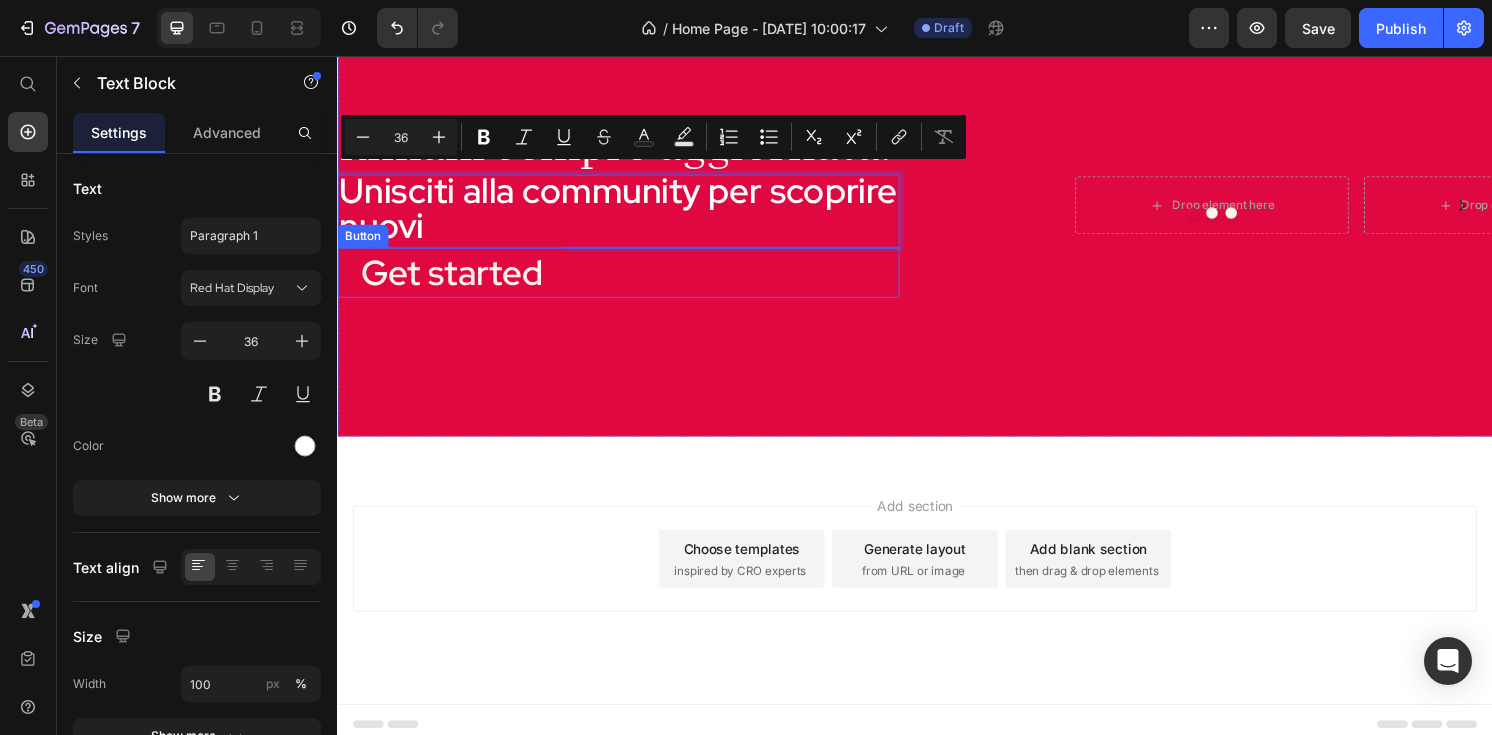 click on "Rimani sempre aggiornata! Heading Unisciti alla community per scoprire nuovi  Text Block   0 Get started Button" at bounding box center (629, 211) 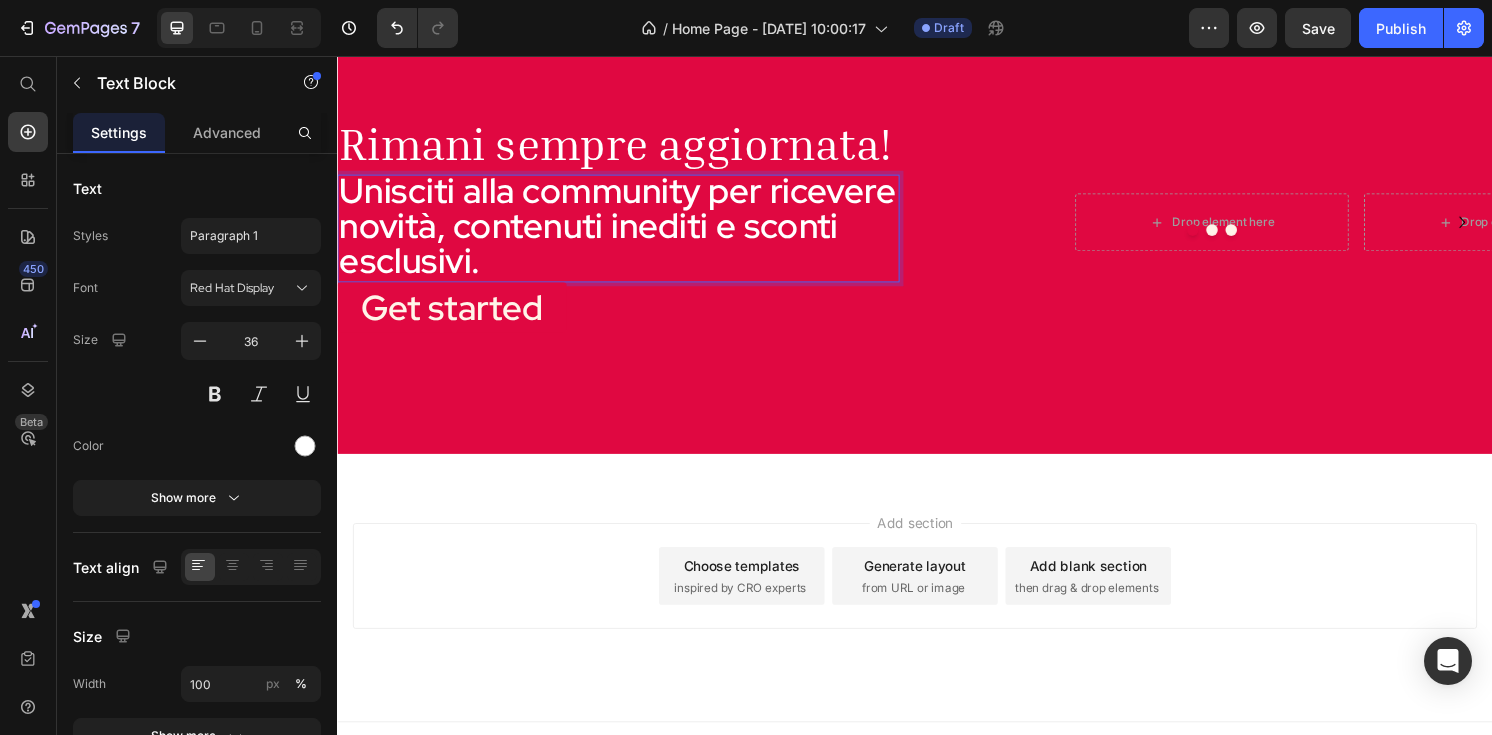click on "Unisciti alla community per ricevere novità, contenuti inediti e sconti esclusivi." at bounding box center (629, 232) 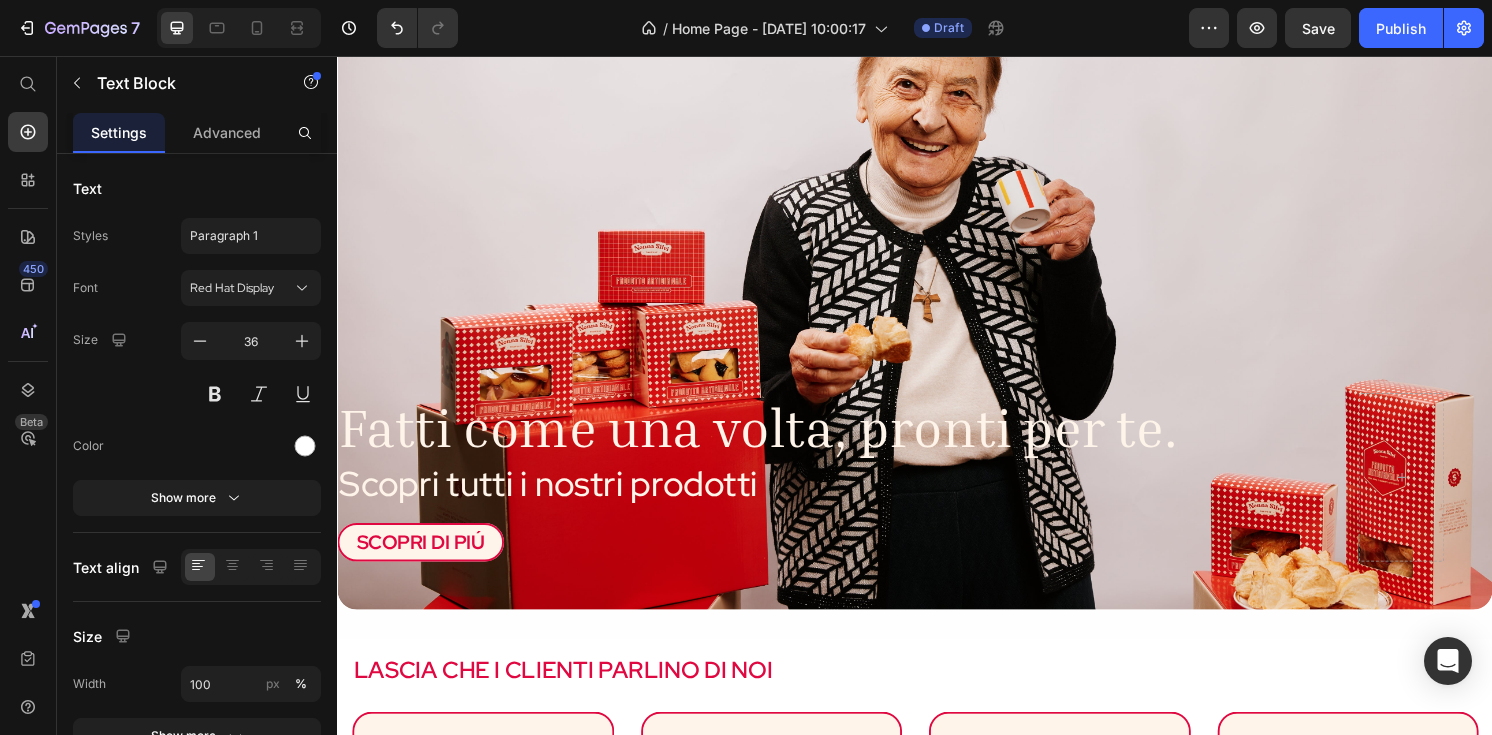 scroll, scrollTop: 152, scrollLeft: 0, axis: vertical 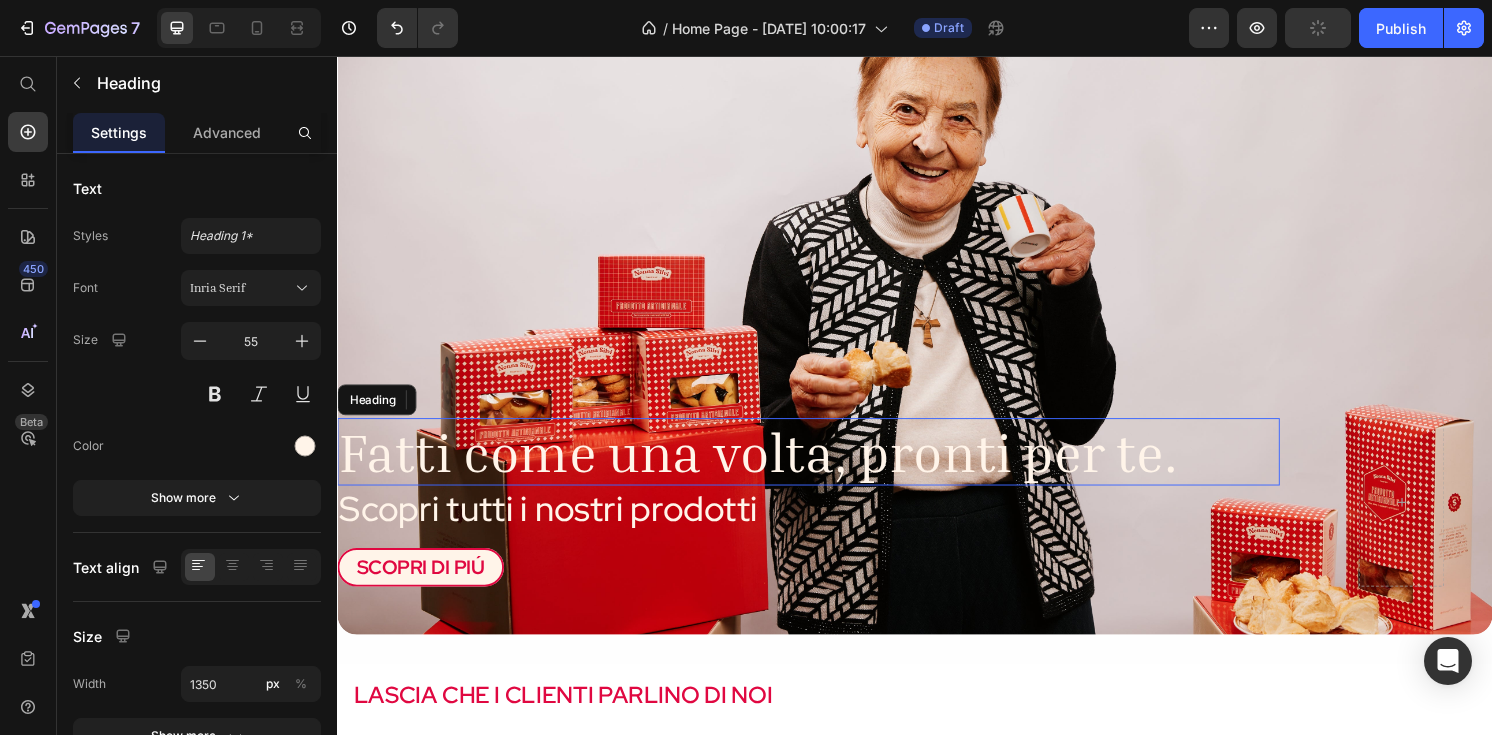click on "Fatti come una volta, pronti per te." at bounding box center (826, 467) 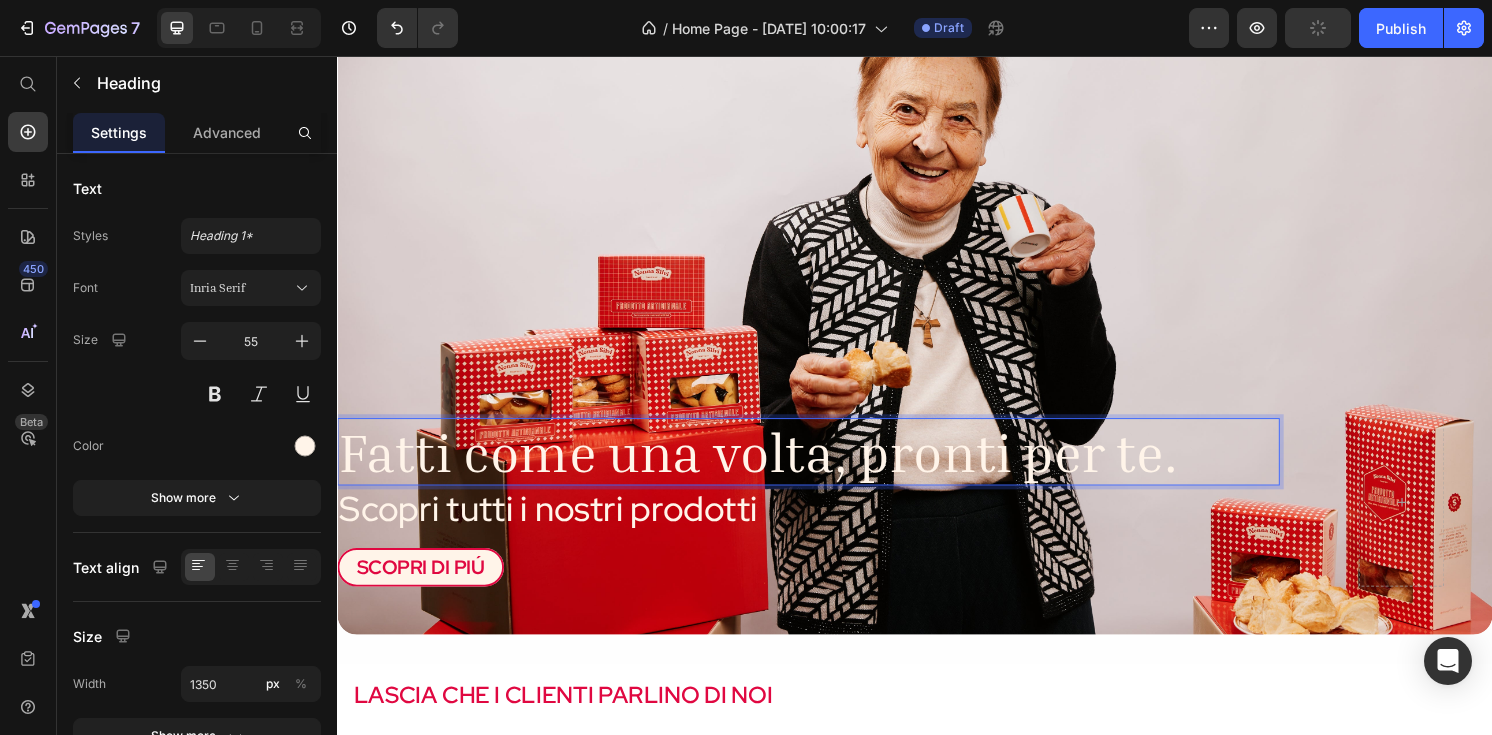 click on "Fatti come una volta, pronti per te." at bounding box center (826, 467) 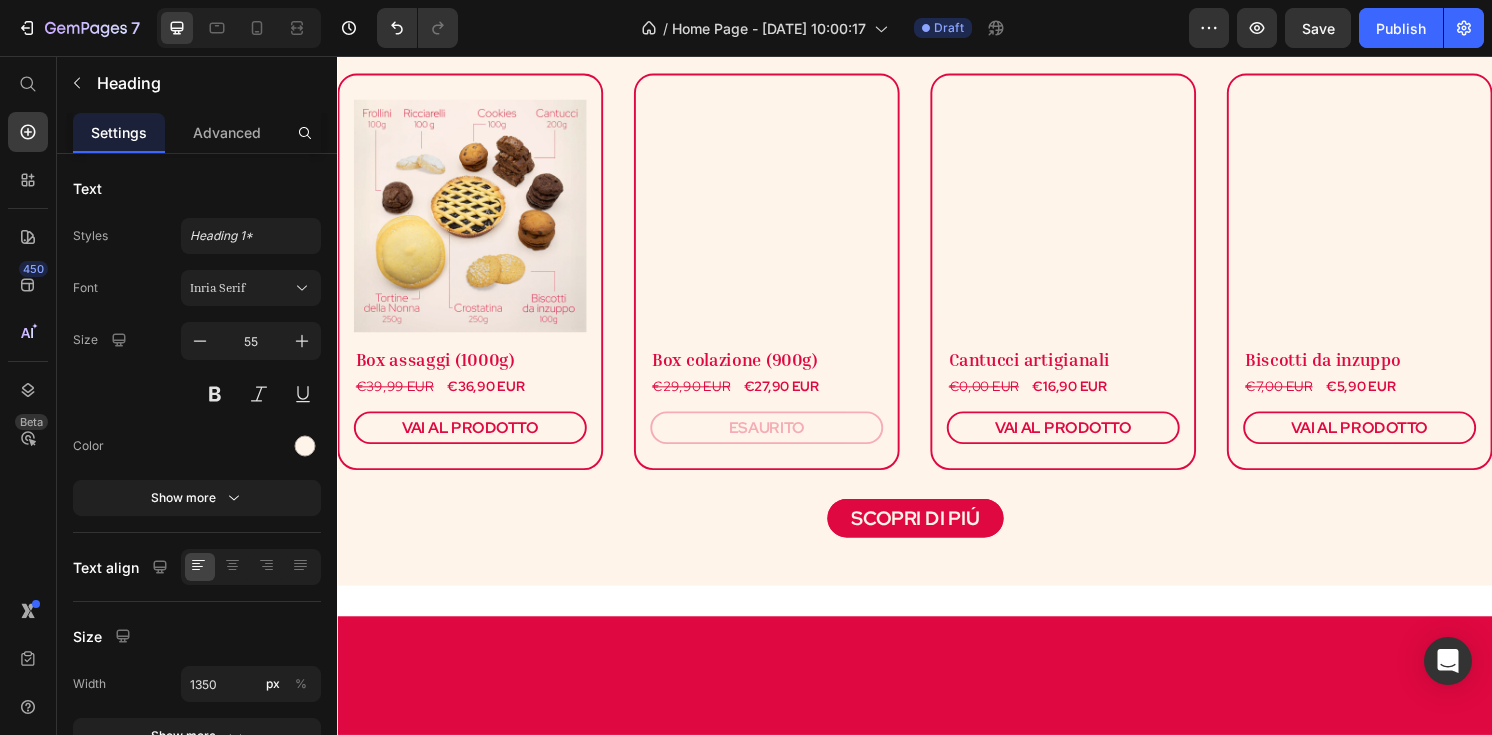 type on "16" 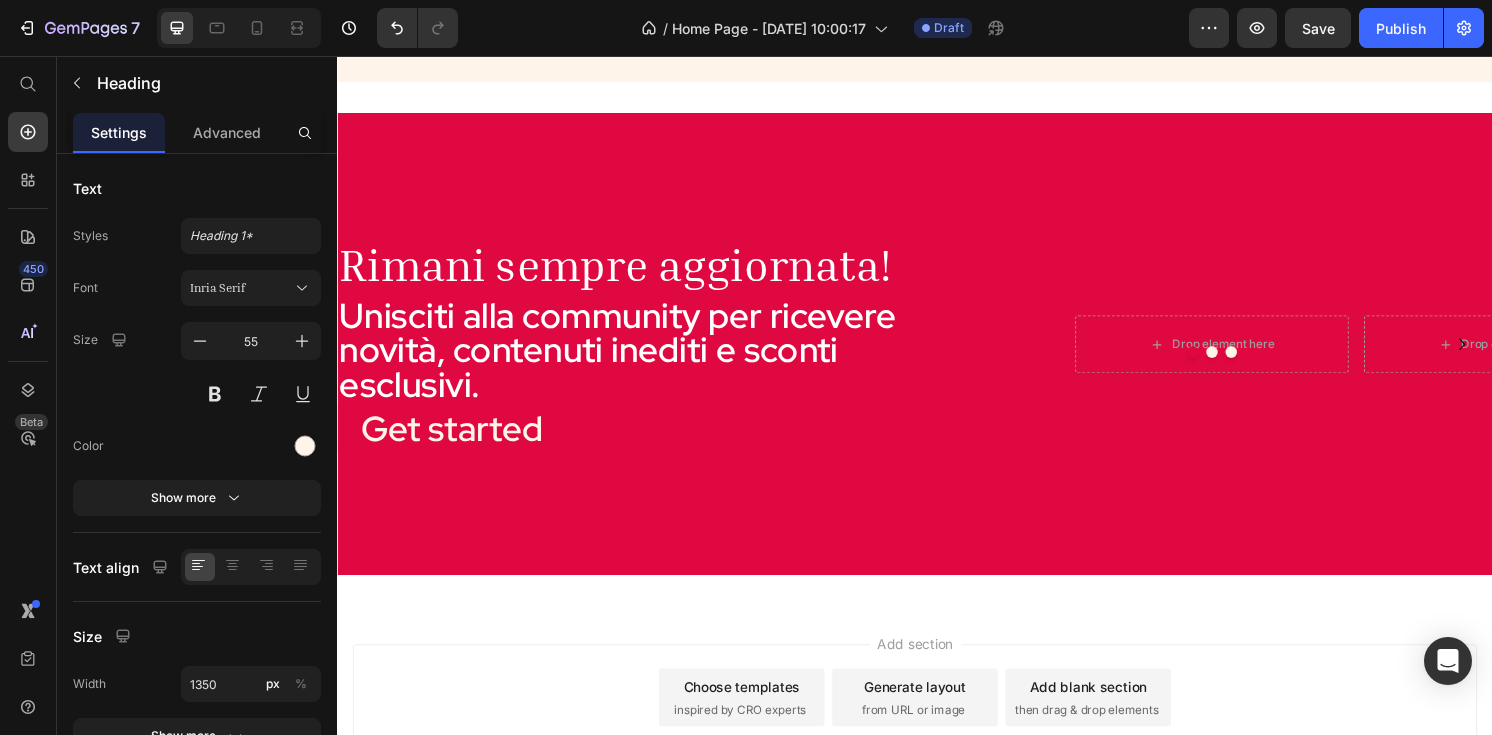 scroll, scrollTop: 1801, scrollLeft: 0, axis: vertical 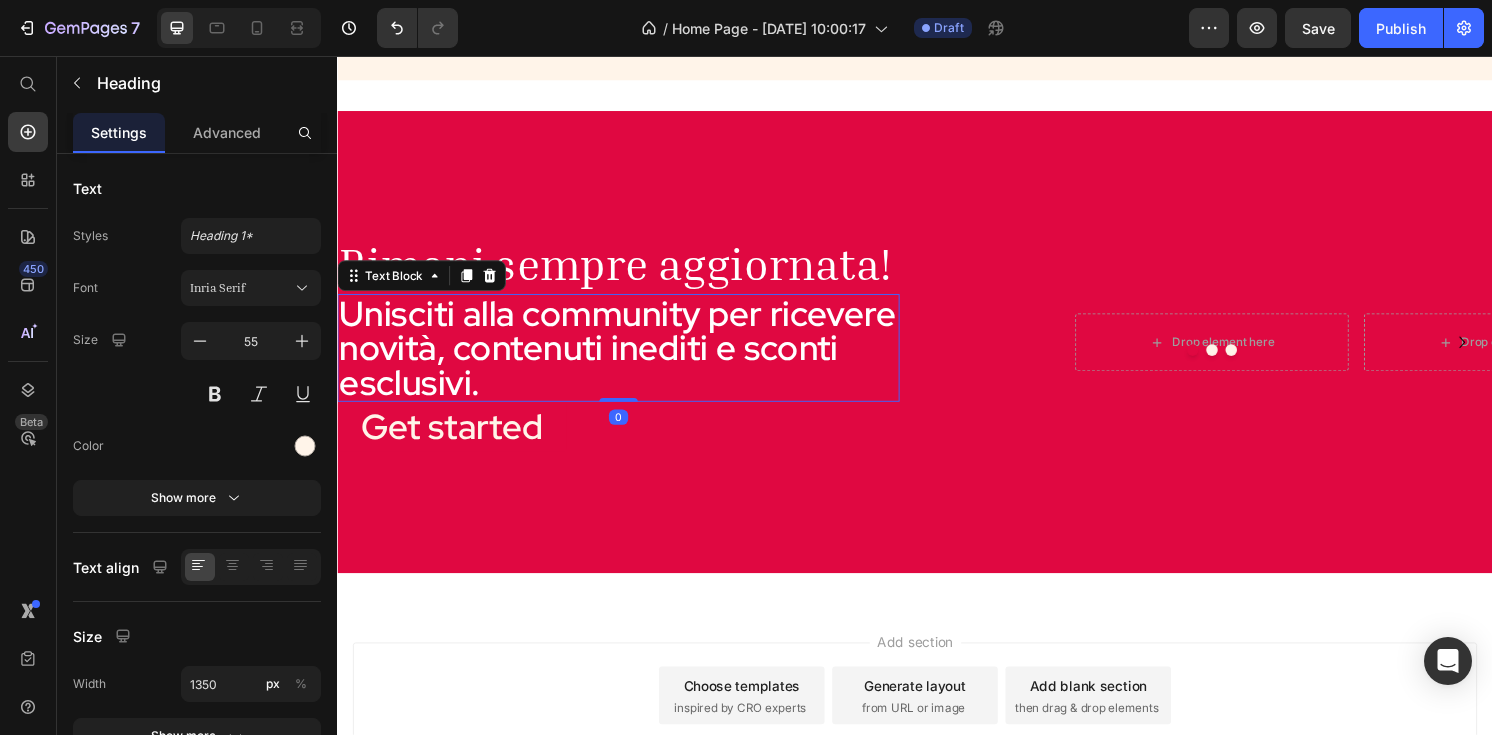 click on "Unisciti alla community per ricevere novità, contenuti inediti e sconti esclusivi." at bounding box center [629, 359] 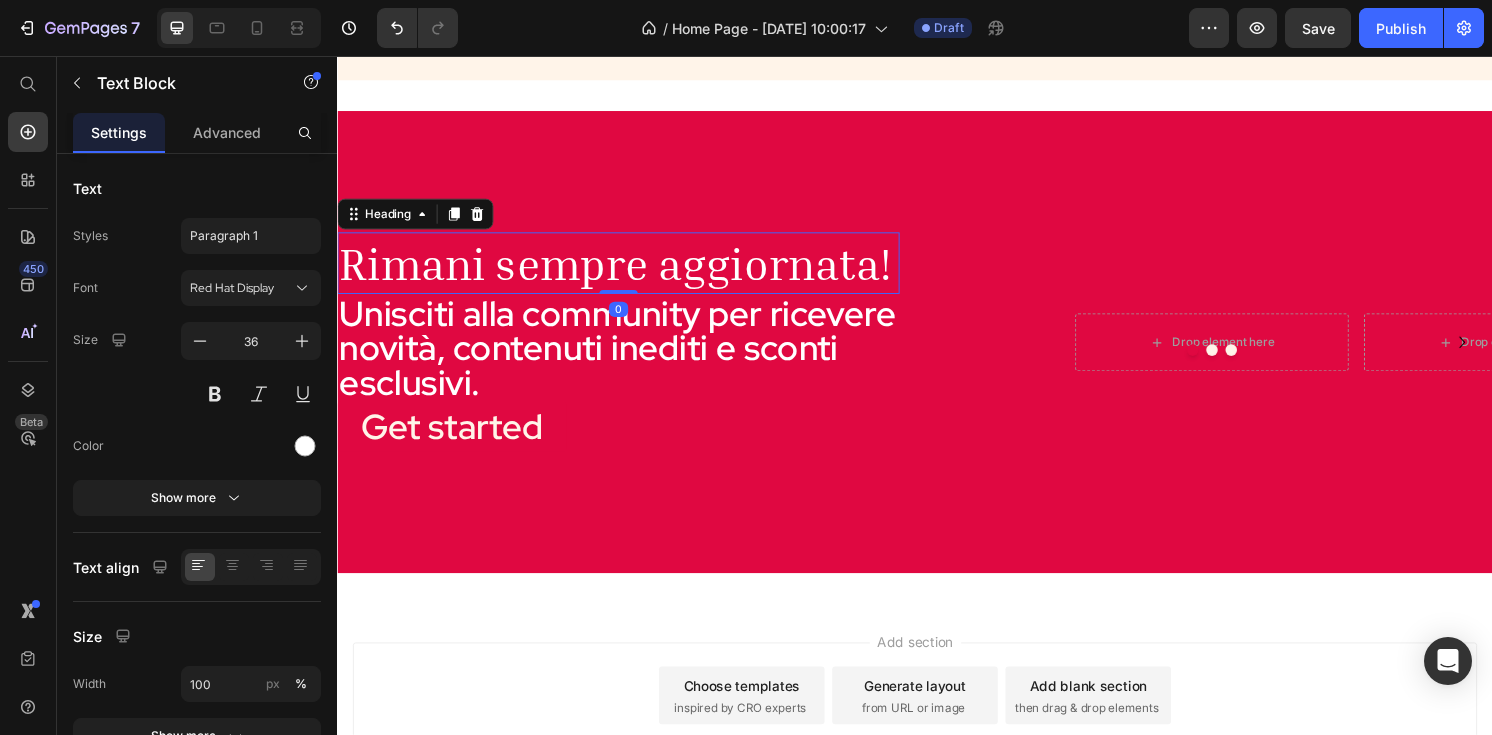 click on "Rimani sempre aggiornata!" at bounding box center [629, 271] 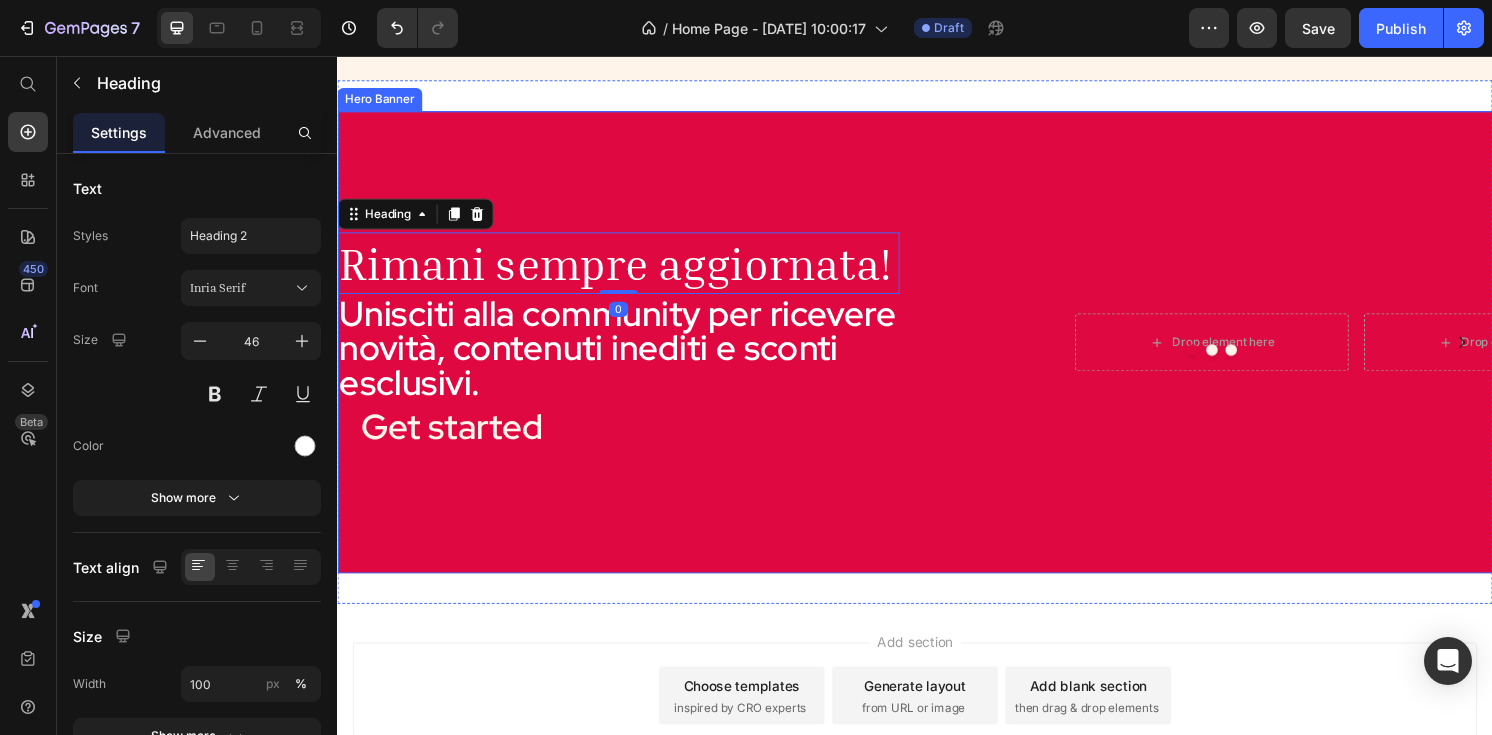 click on "Drop element here
Drop element here
Drop element here
Carousel Rimani sempre aggiornata! Heading   0 Unisciti alla community per ricevere novità, contenuti inediti e sconti esclusivi. Text Block Get started Button" at bounding box center (937, 353) 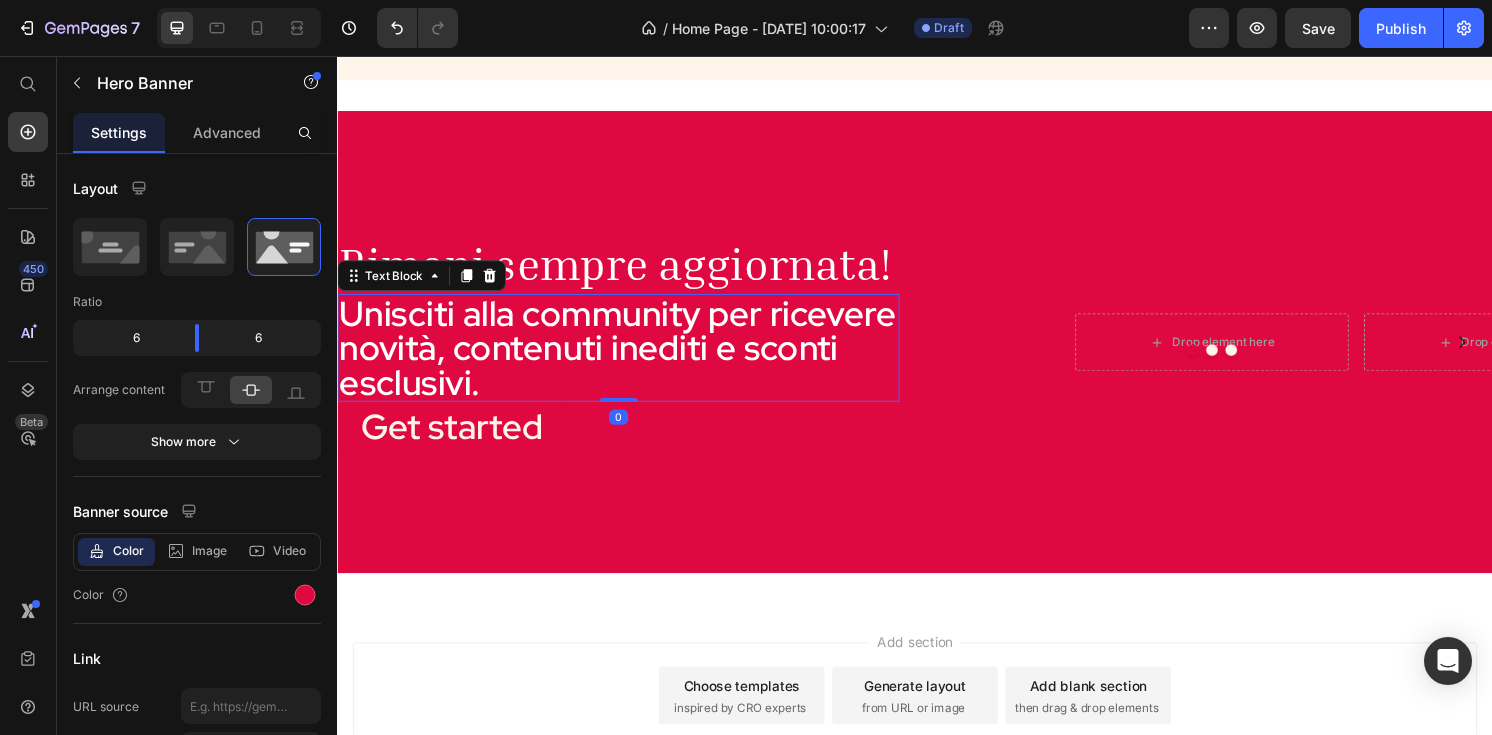 click on "Unisciti alla community per ricevere novità, contenuti inediti e sconti esclusivi." at bounding box center (629, 359) 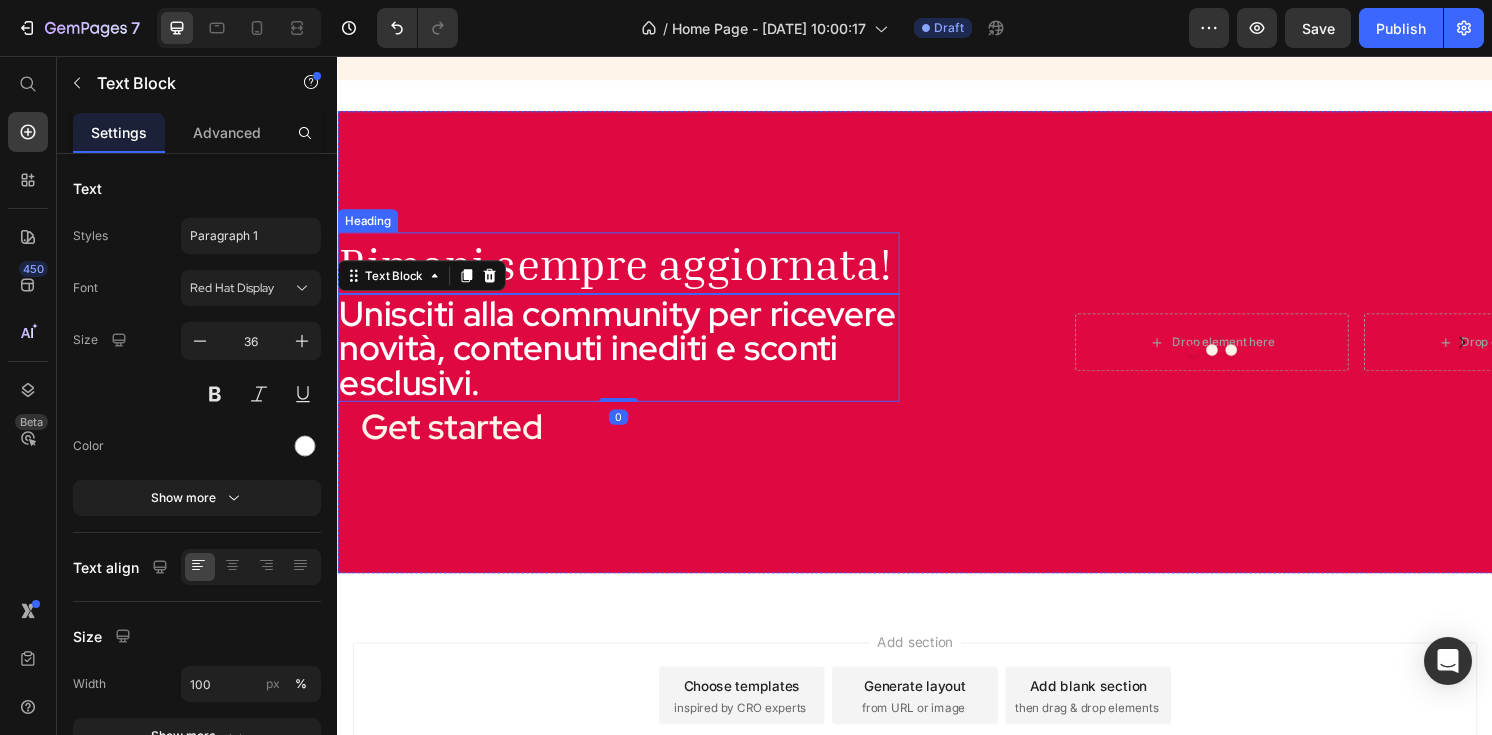click on "Rimani sempre aggiornata!" at bounding box center [629, 271] 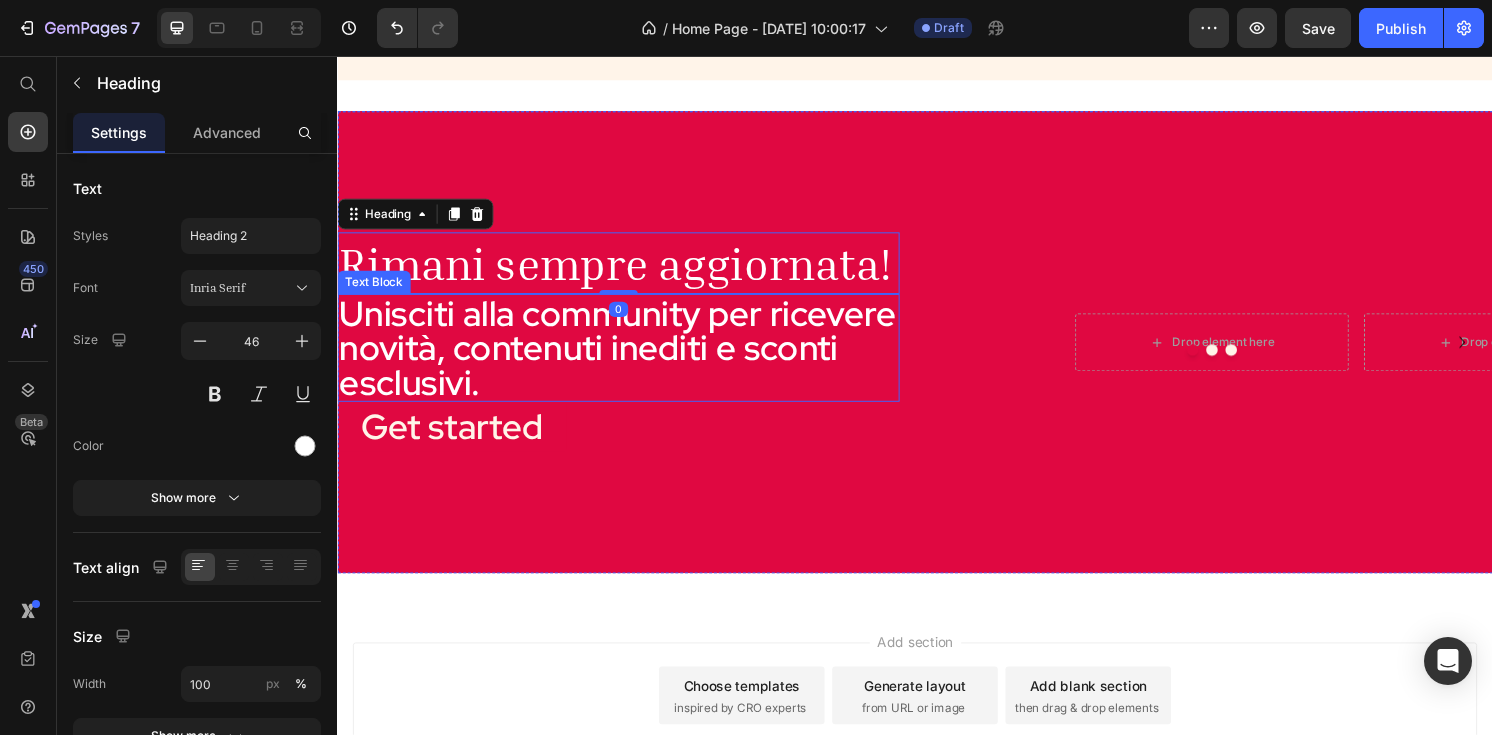 click on "Unisciti alla community per ricevere novità, contenuti inediti e sconti esclusivi." at bounding box center [629, 359] 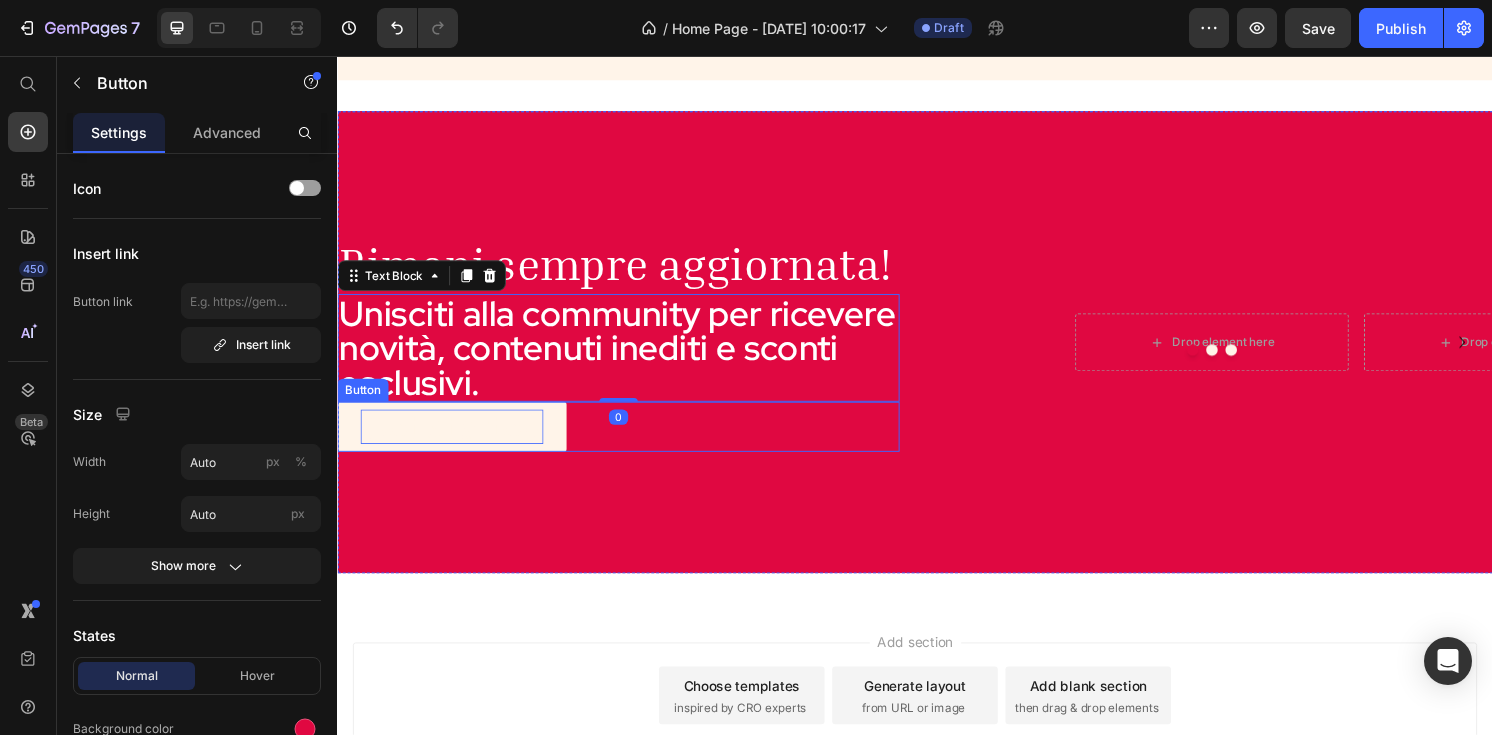 click on "Get started" at bounding box center (456, 441) 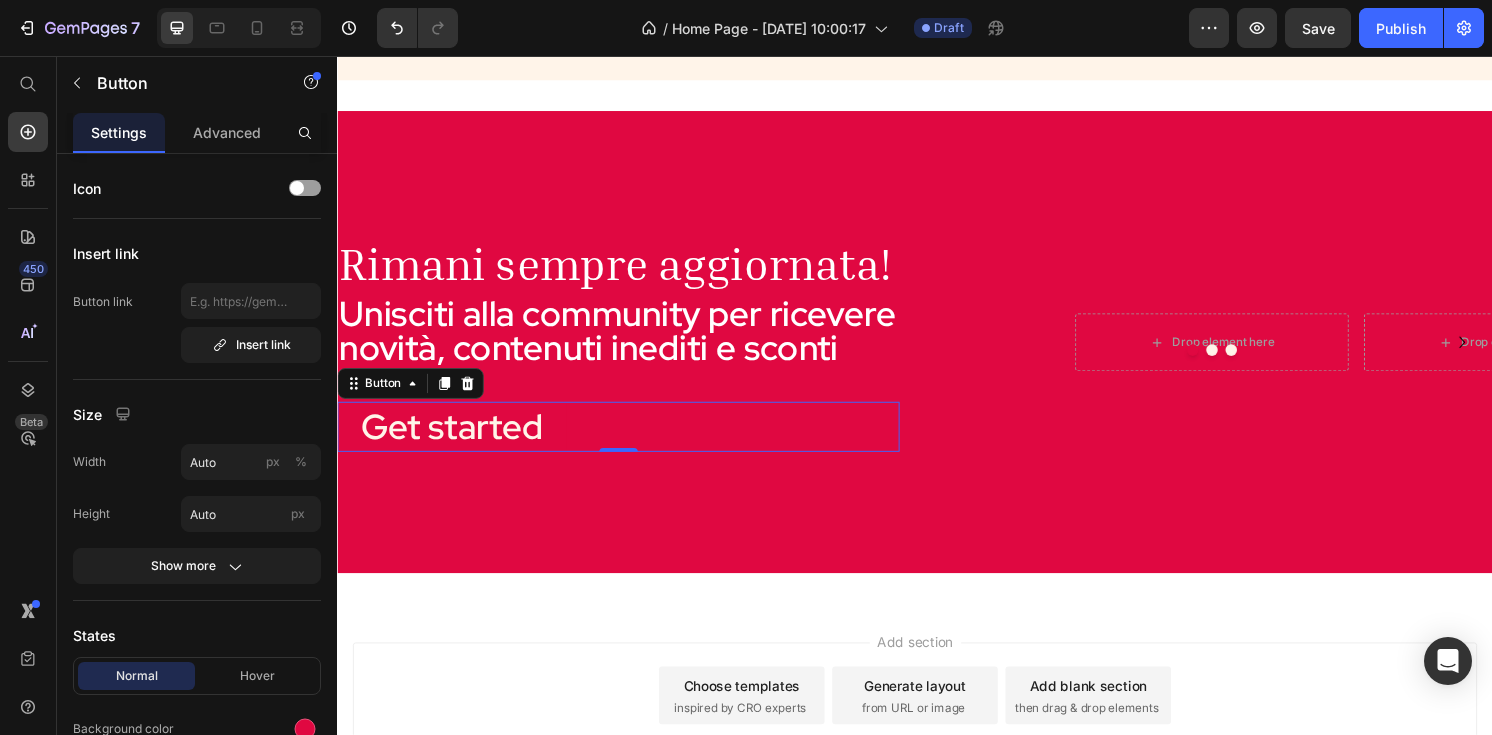 type 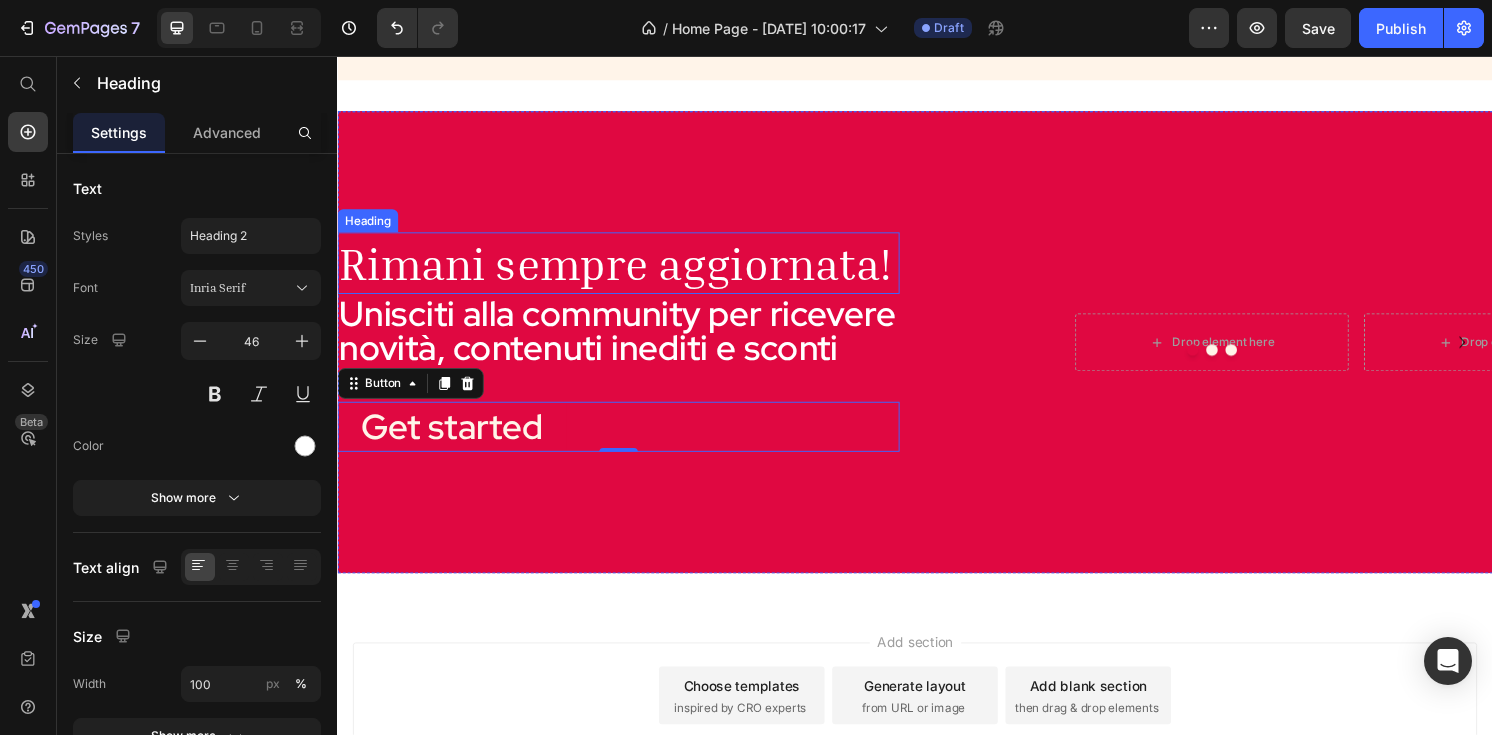 click on "Rimani sempre aggiornata!" at bounding box center (629, 271) 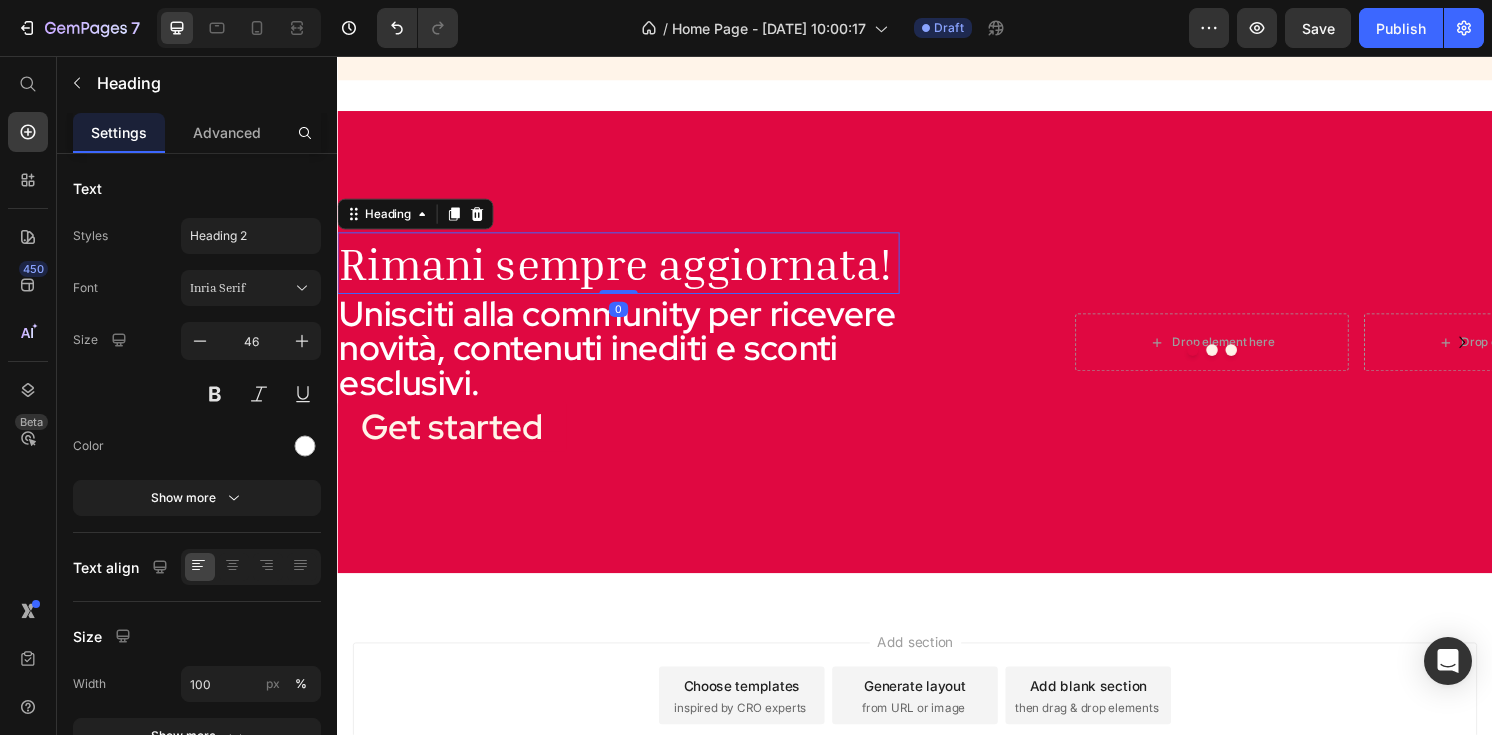click on "Rimani sempre aggiornata!" at bounding box center [629, 271] 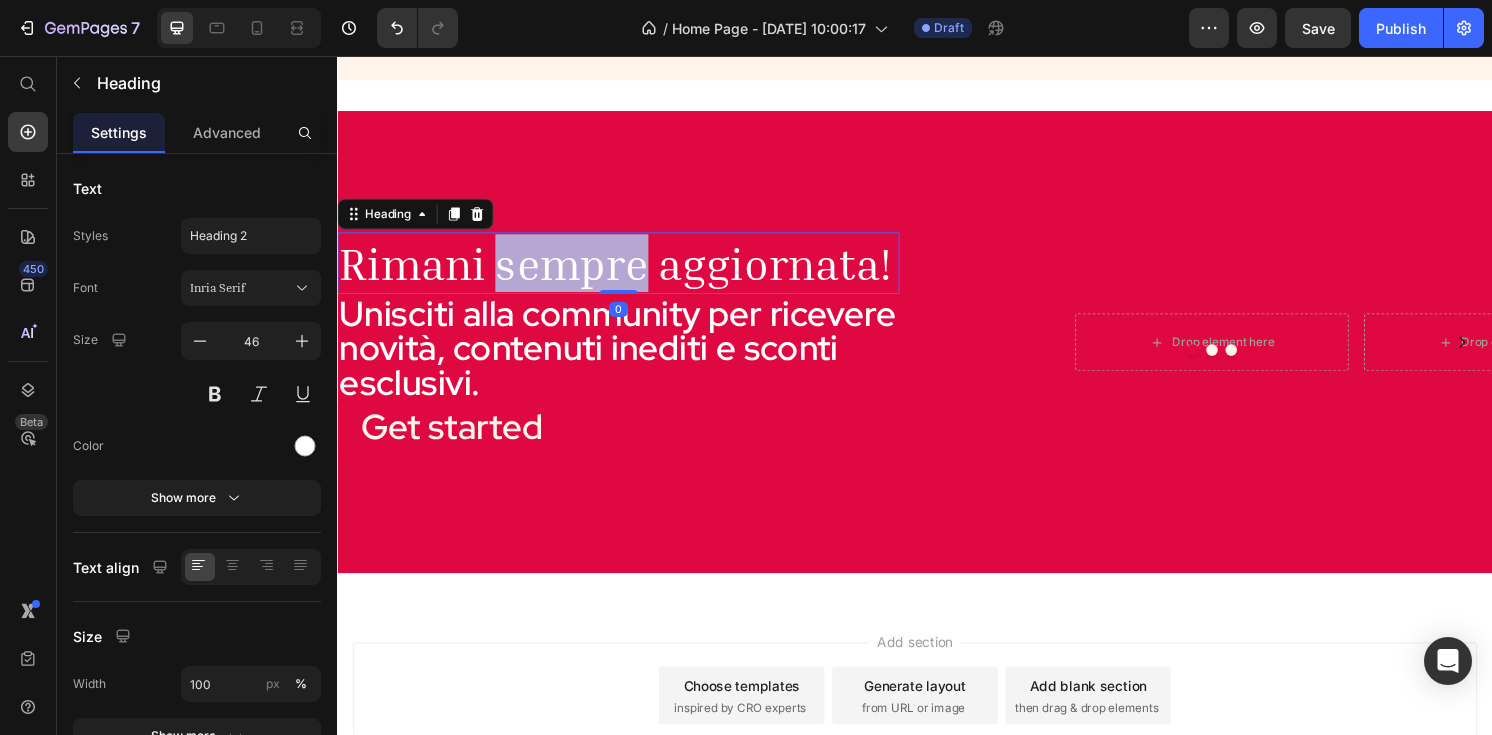click on "Rimani sempre aggiornata!" at bounding box center (629, 271) 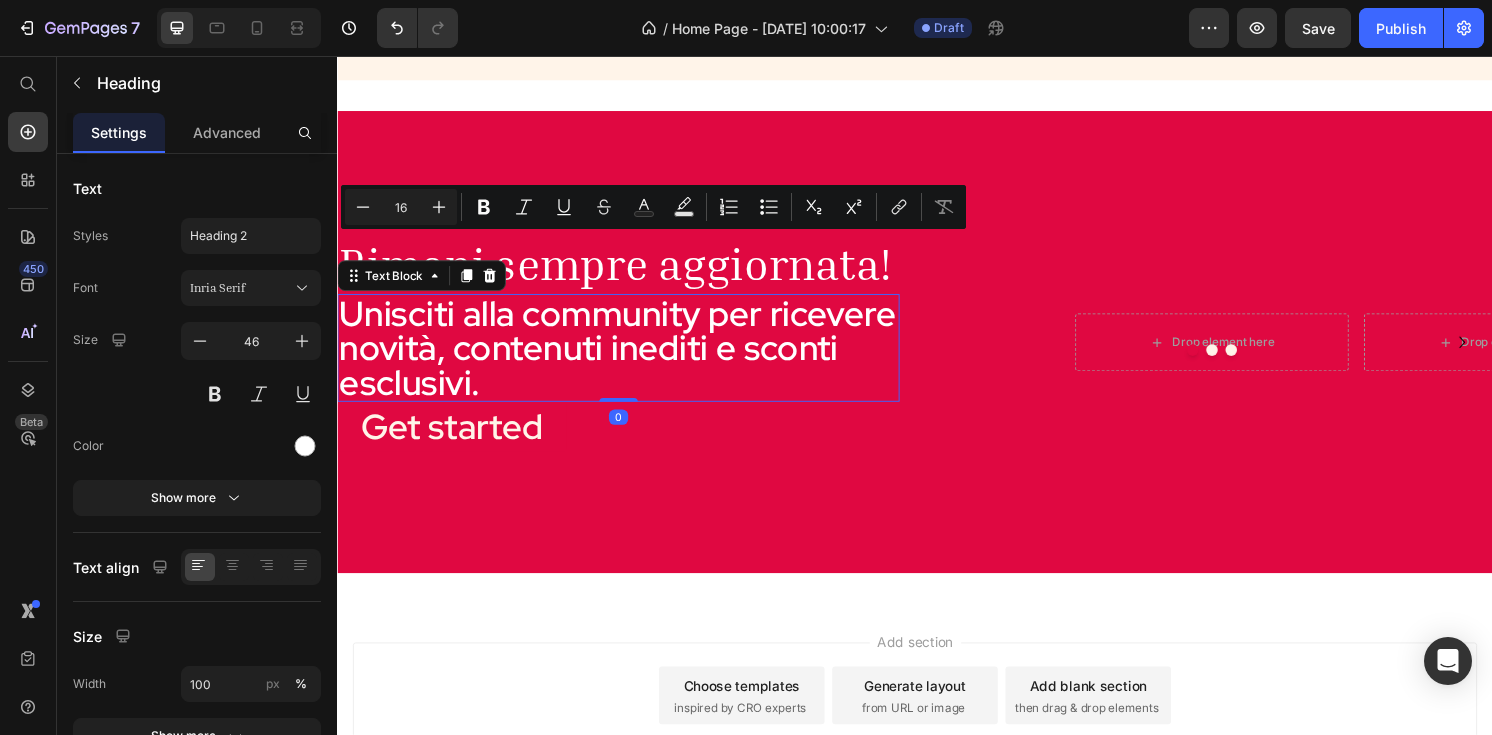 click on "Unisciti alla community per ricevere novità, contenuti inediti e sconti esclusivi." at bounding box center (629, 359) 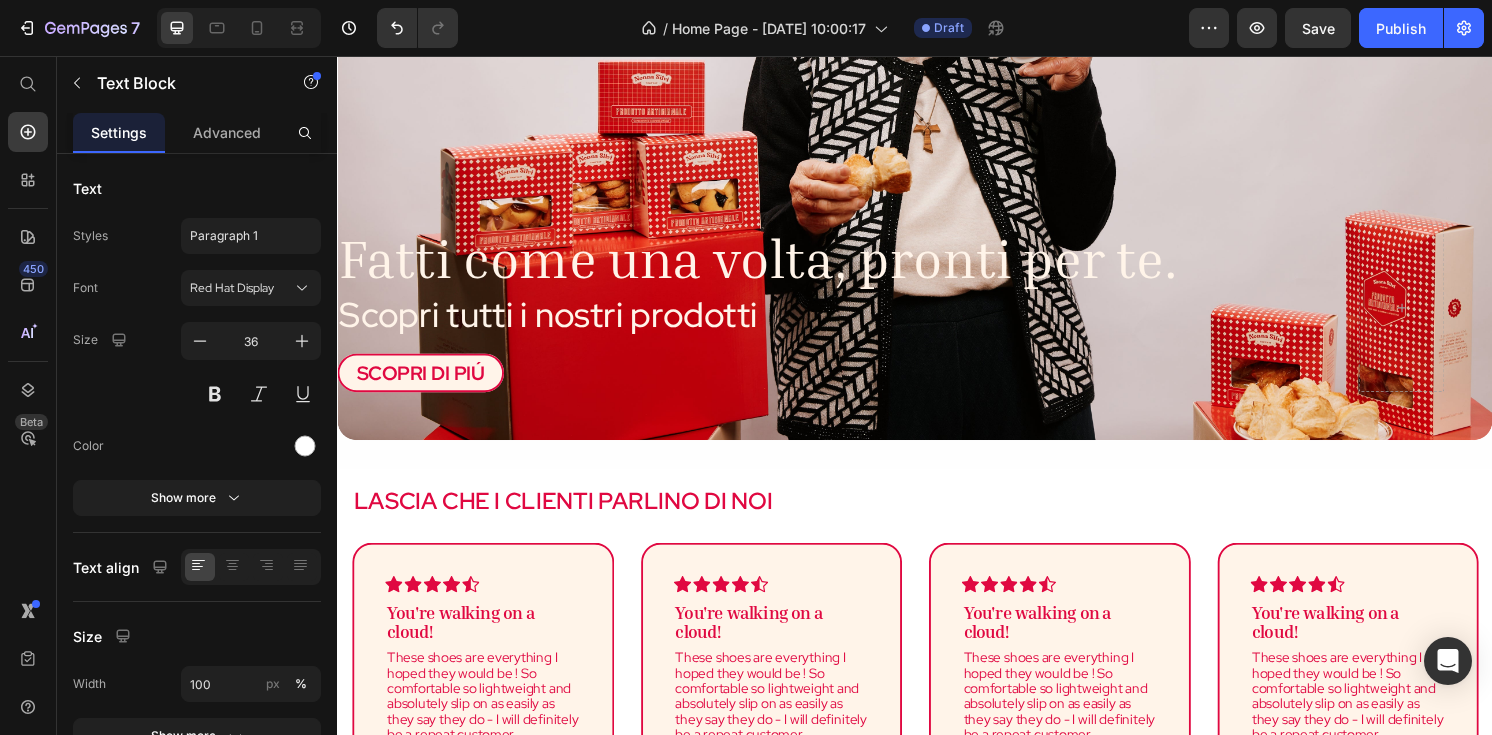 scroll, scrollTop: 232, scrollLeft: 0, axis: vertical 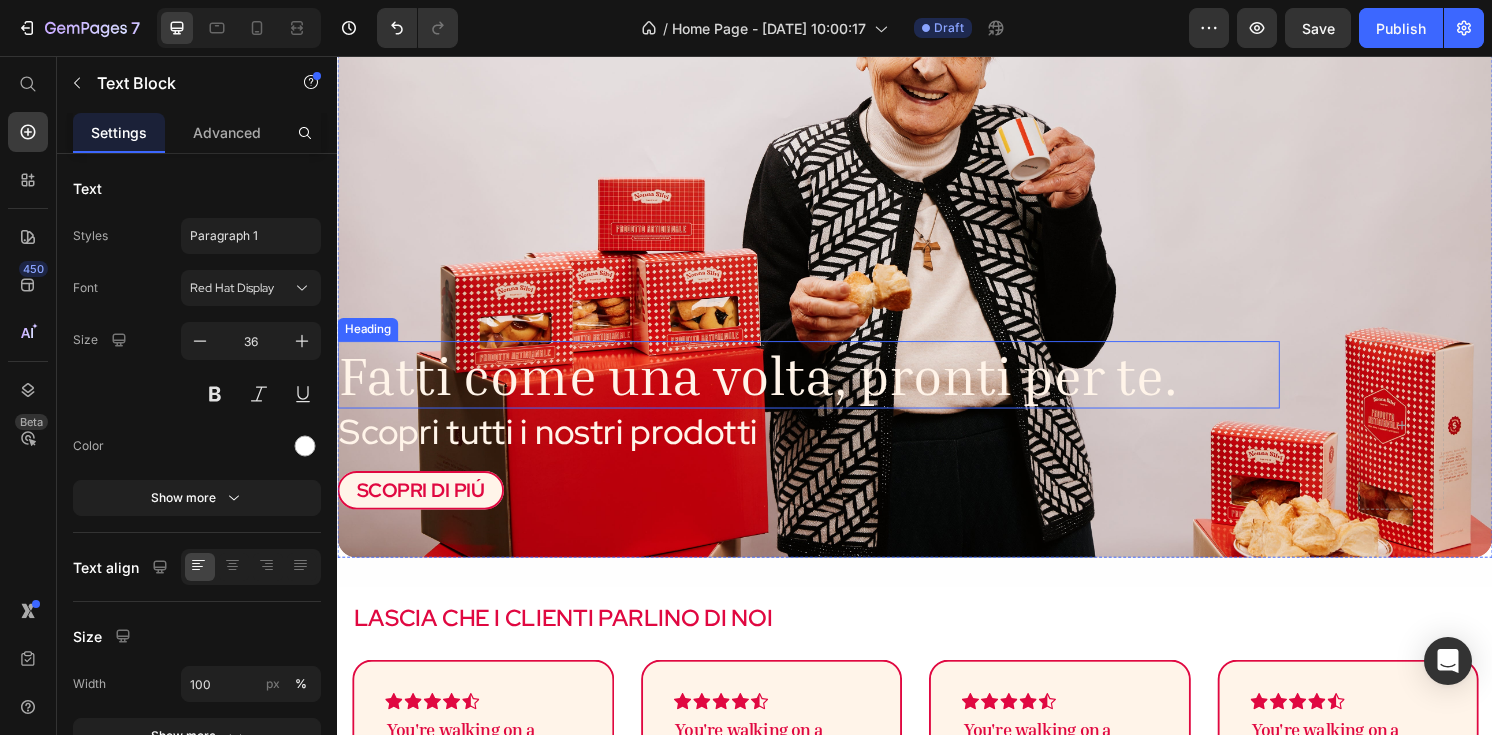 click on "Fatti come una volta, pronti per te." at bounding box center (826, 387) 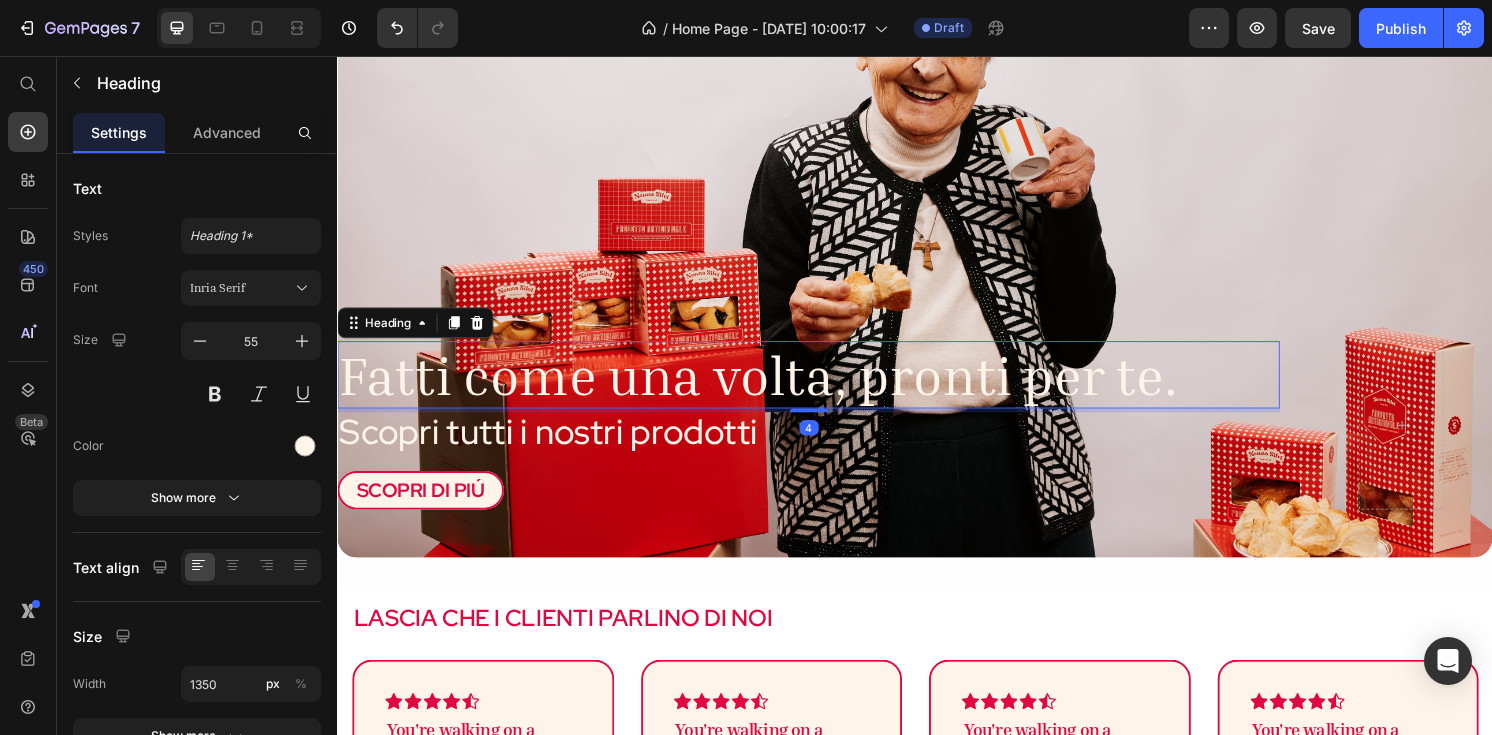 click on "Fatti come una volta, pronti per te." at bounding box center (826, 387) 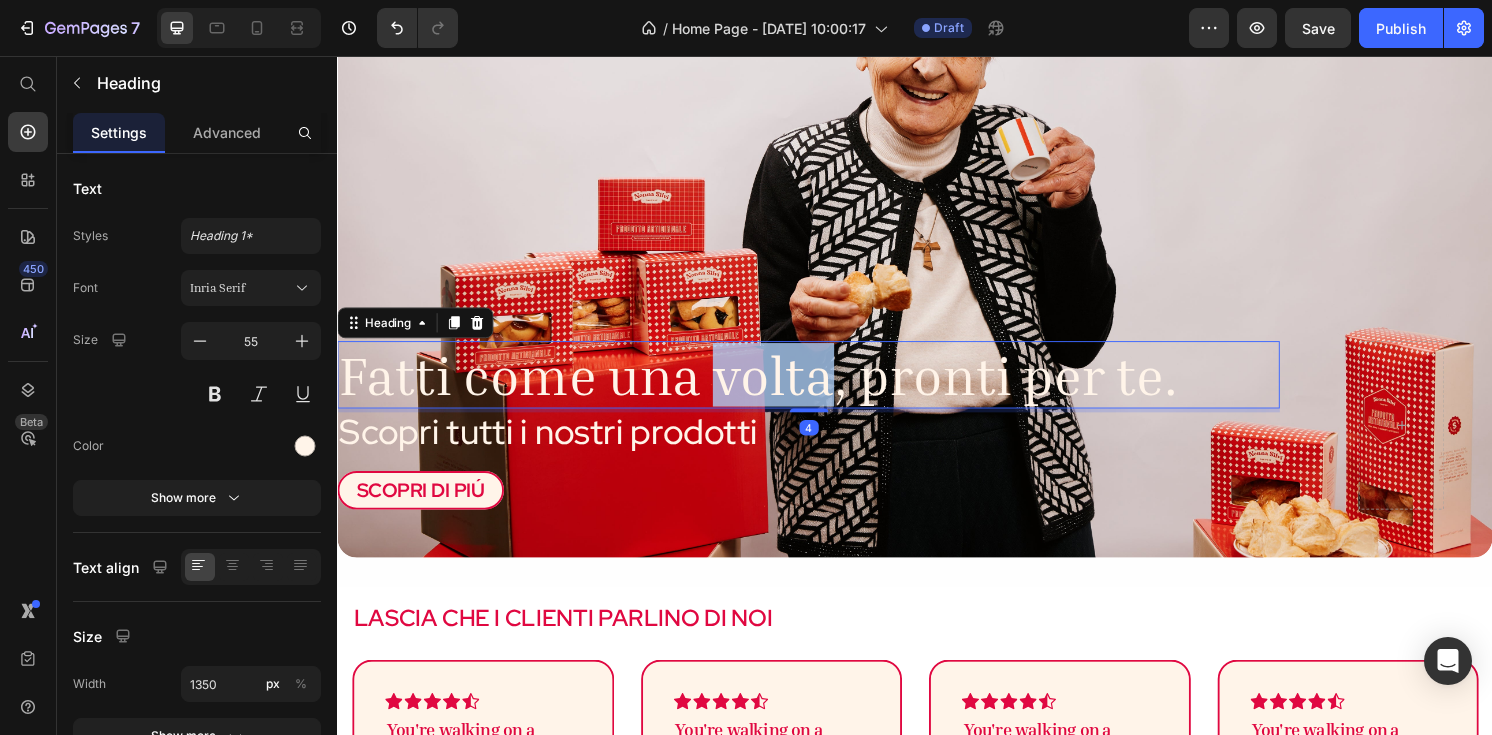 click on "Fatti come una volta, pronti per te." at bounding box center [826, 387] 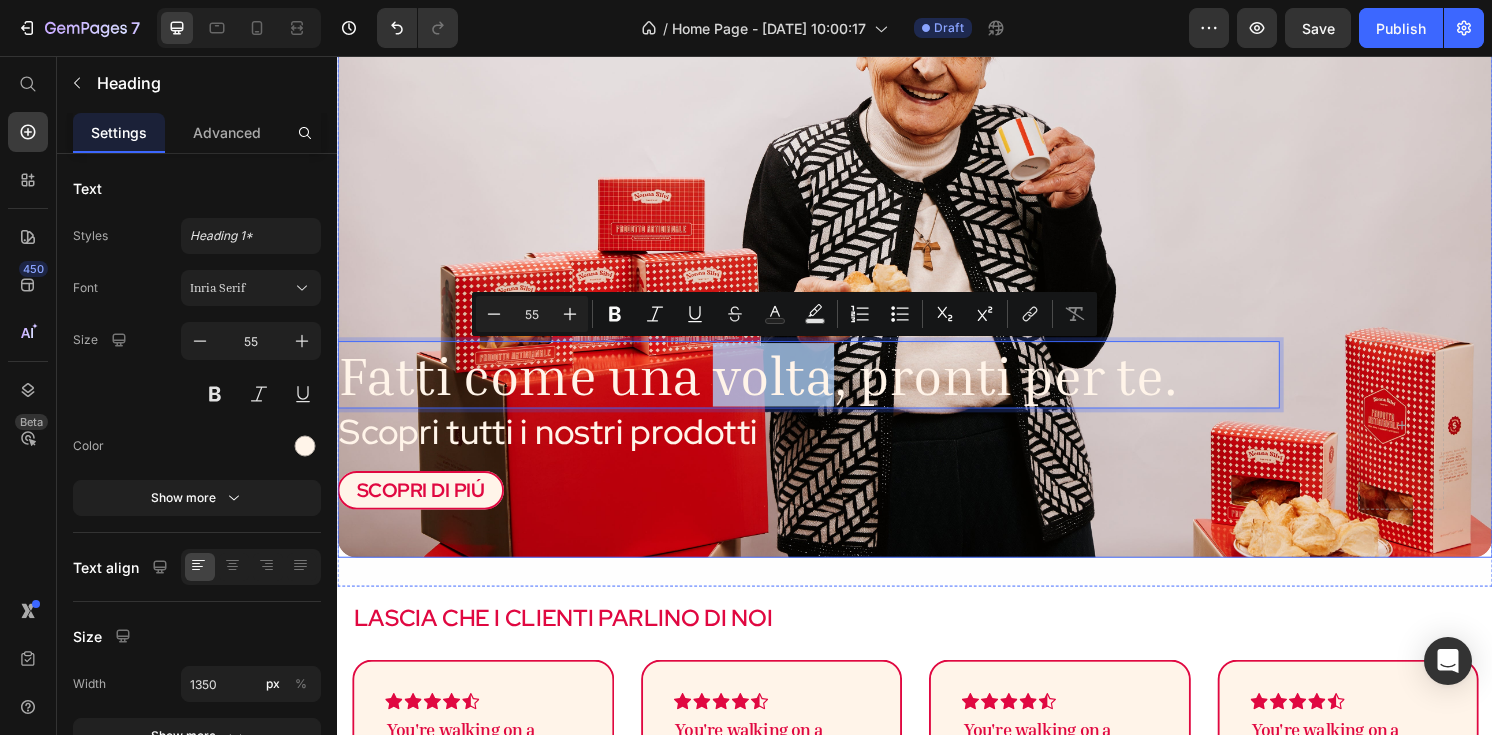 click on "Fatti come una volta, pronti per te. Heading   4 Scopri tutti i nostri prodotti Text Block SCOPRI DI PIÚ Button" at bounding box center (876, 439) 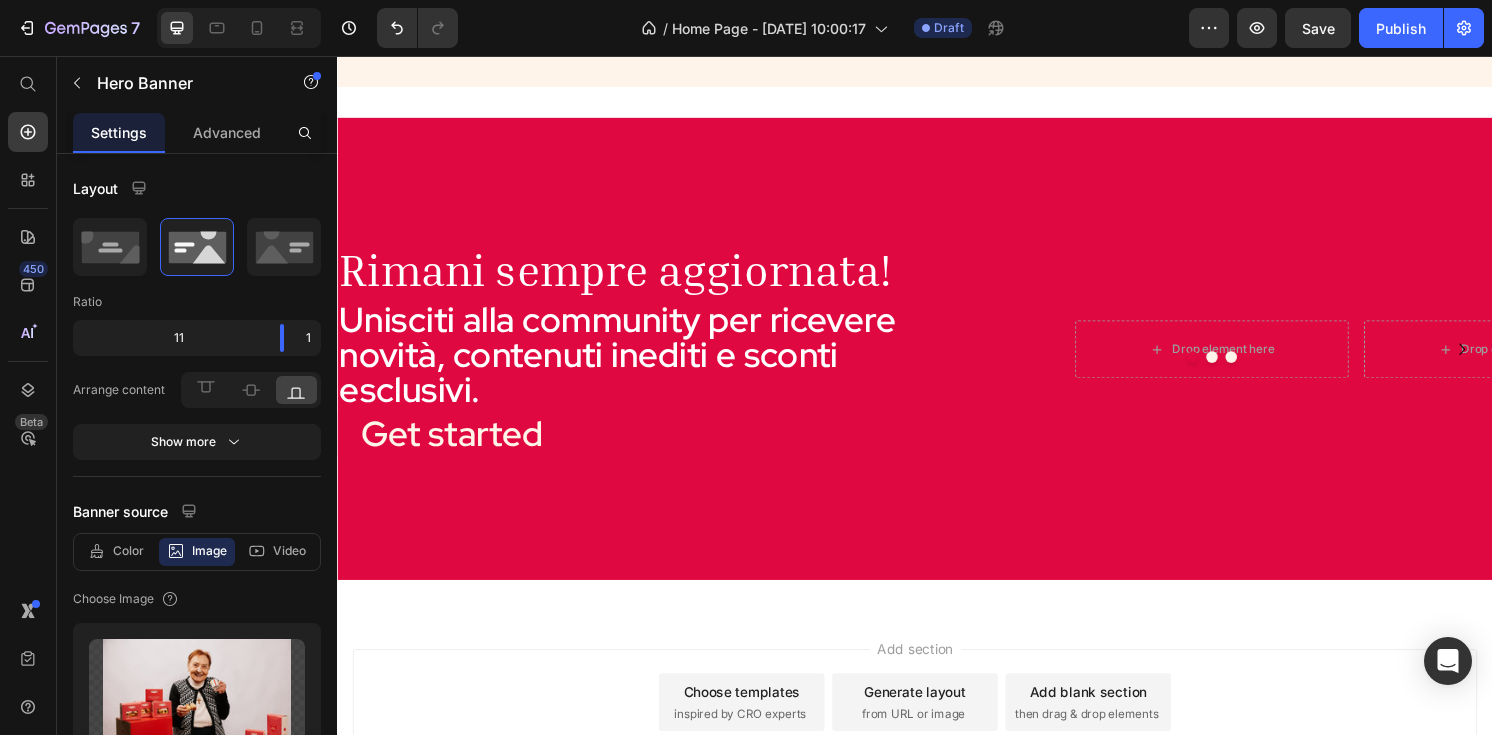 scroll, scrollTop: 1791, scrollLeft: 0, axis: vertical 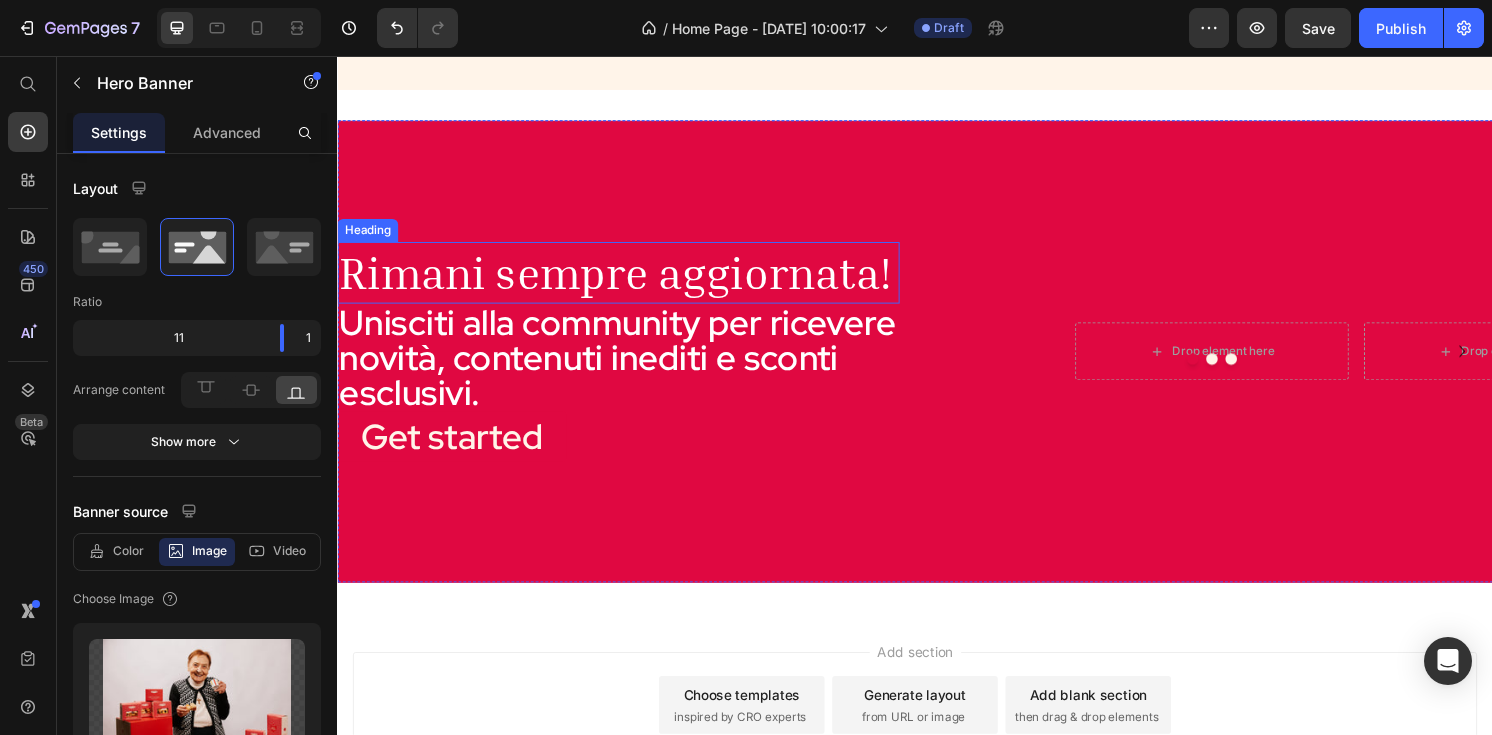 click on "Rimani sempre aggiornata!" at bounding box center [629, 281] 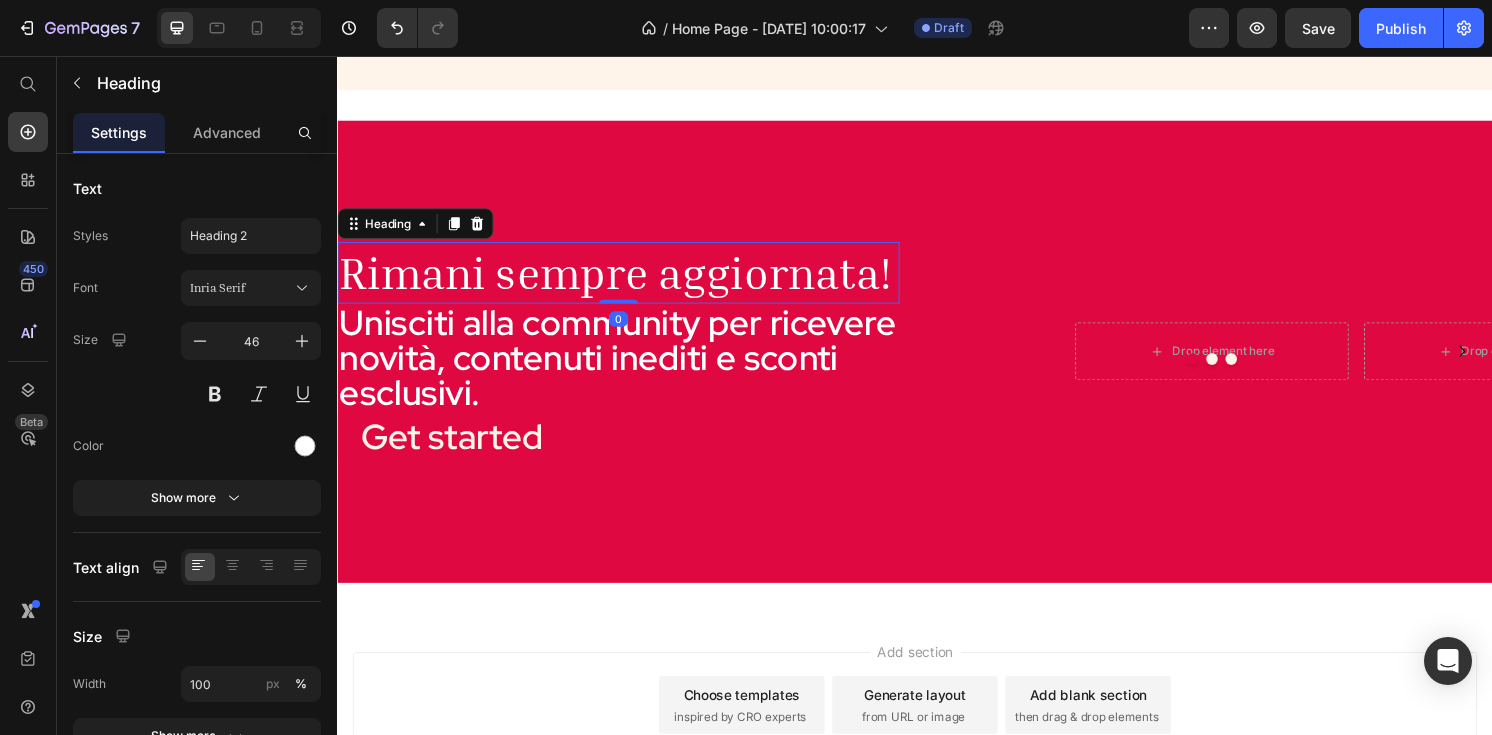 click on "Rimani sempre aggiornata!" at bounding box center (629, 281) 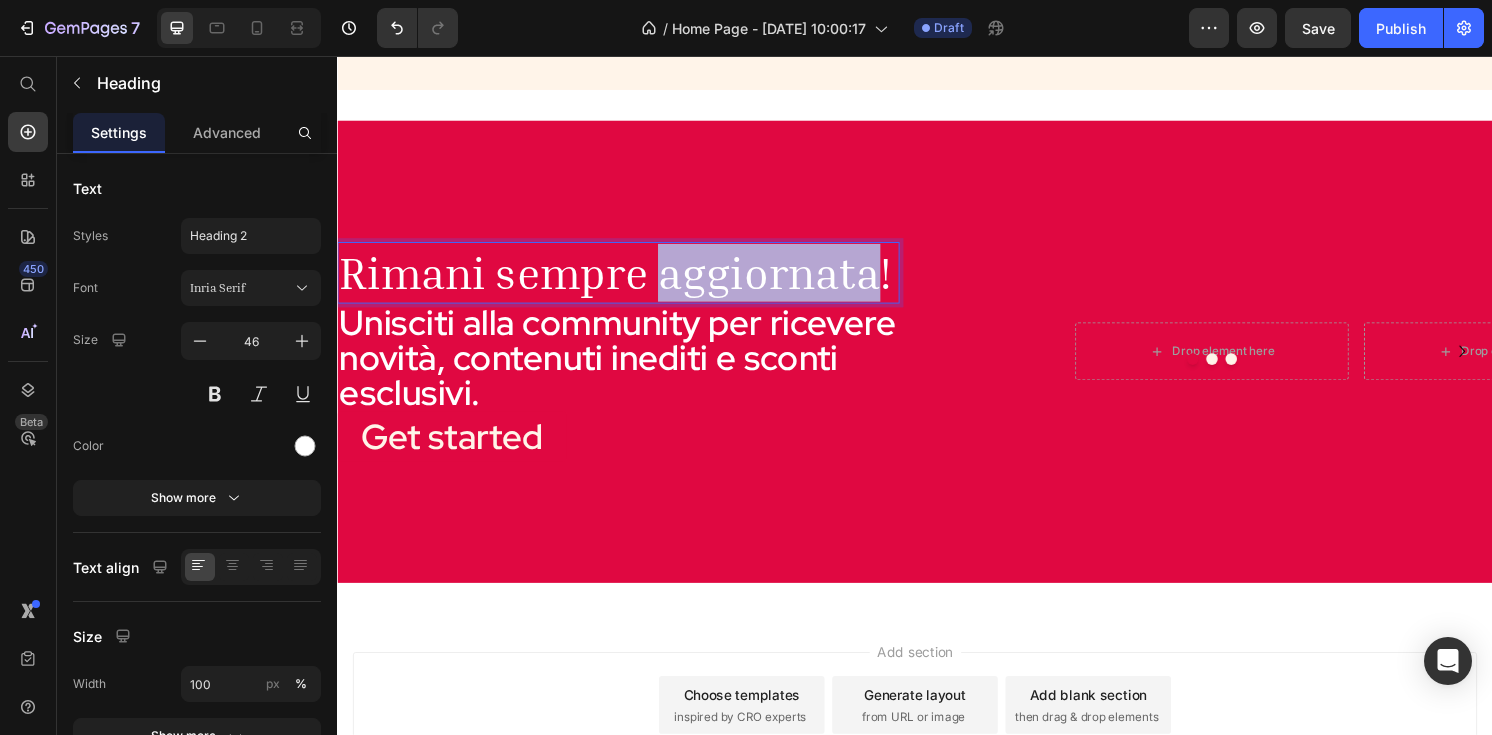 click on "Rimani sempre aggiornata!" at bounding box center [629, 281] 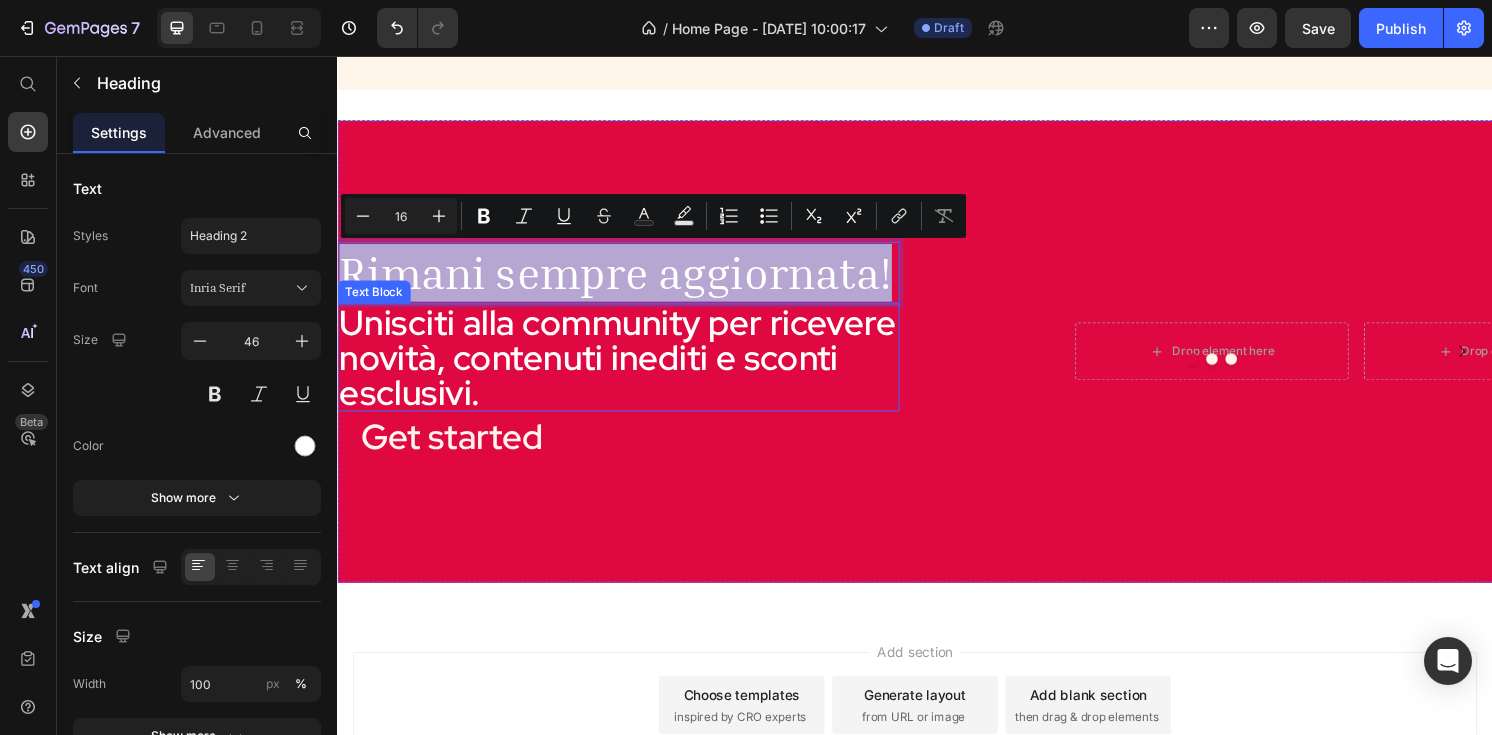 click on "Unisciti alla community per ricevere novità, contenuti inediti e sconti esclusivi." at bounding box center [629, 369] 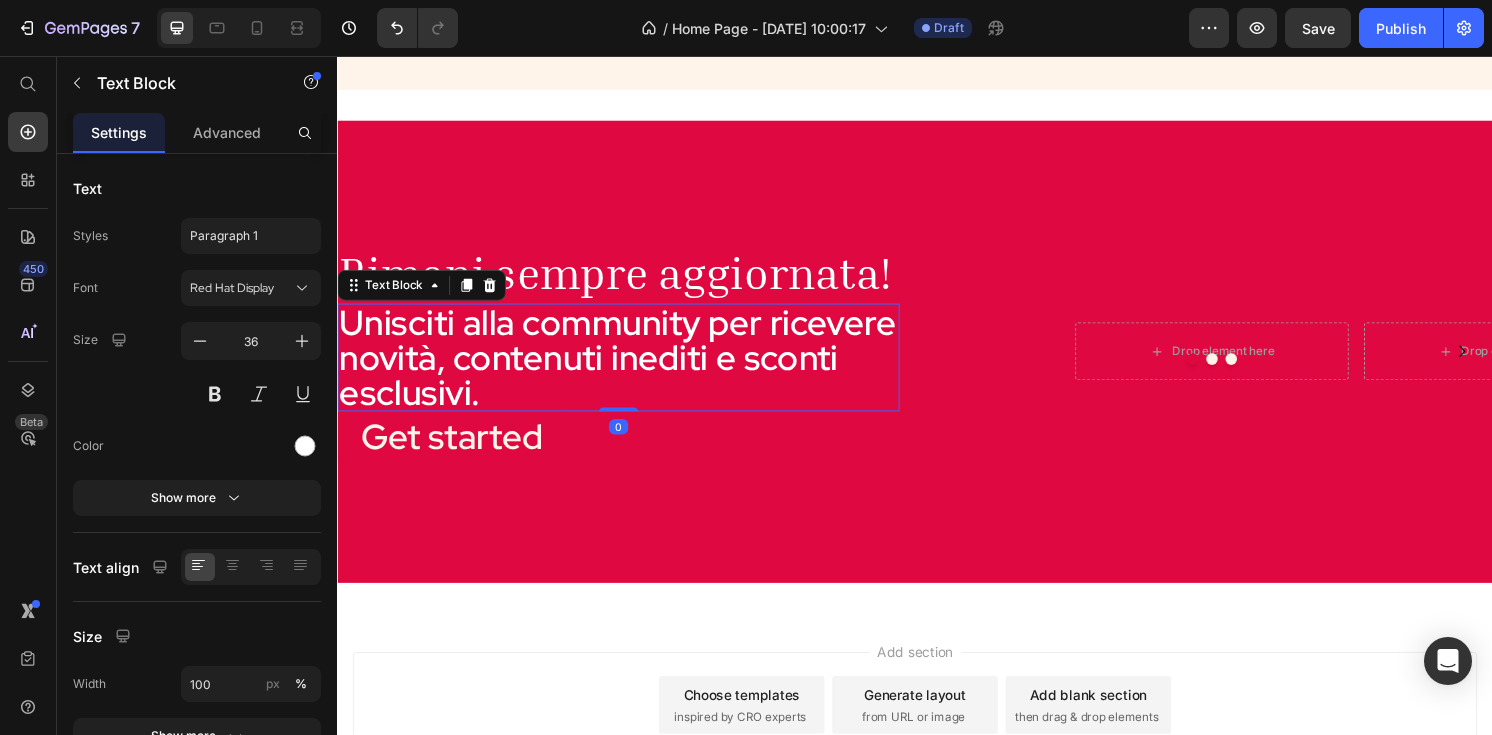 click on "Unisciti alla community per ricevere novità, contenuti inediti e sconti esclusivi." at bounding box center (629, 369) 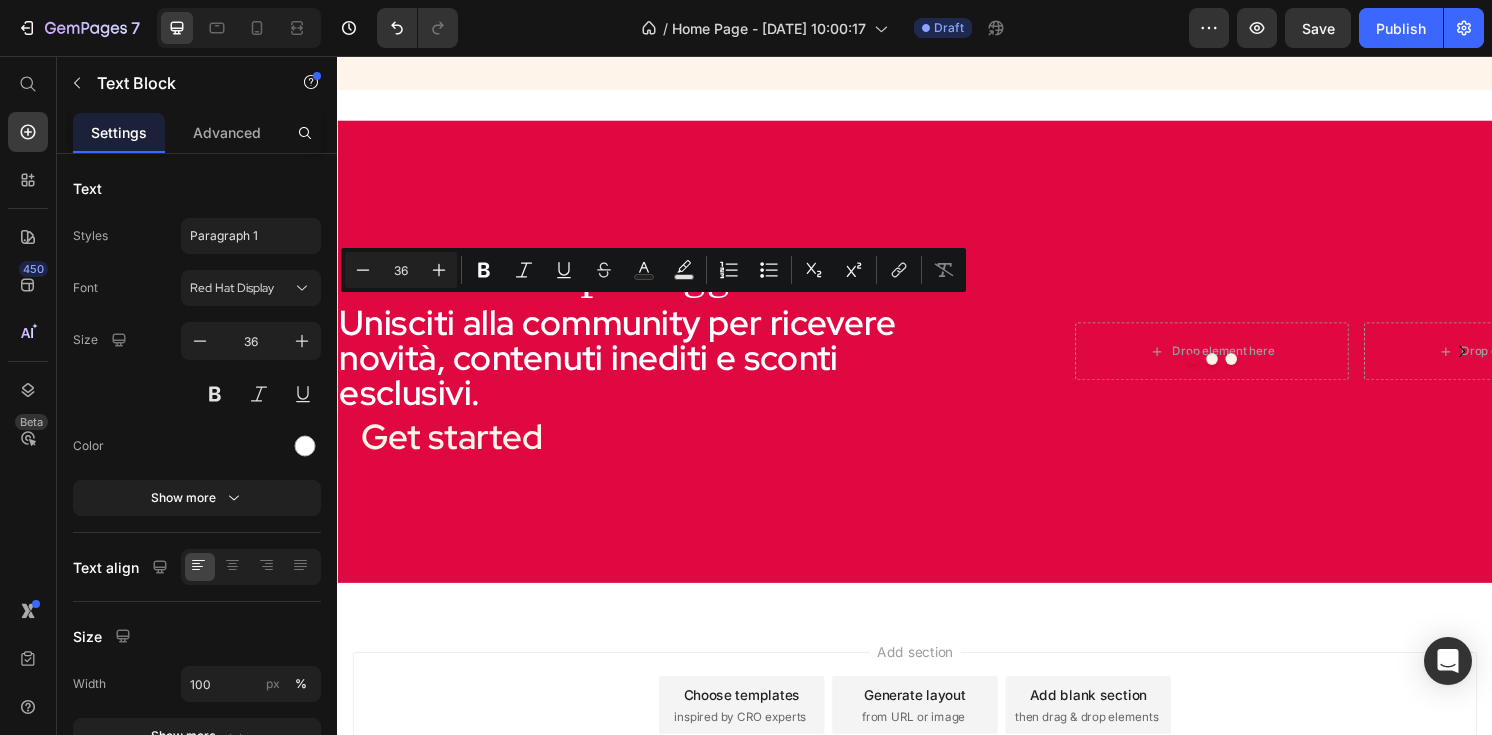 click on "Add section Choose templates inspired by CRO experts Generate layout from URL or image Add blank section then drag & drop elements" at bounding box center (937, 758) 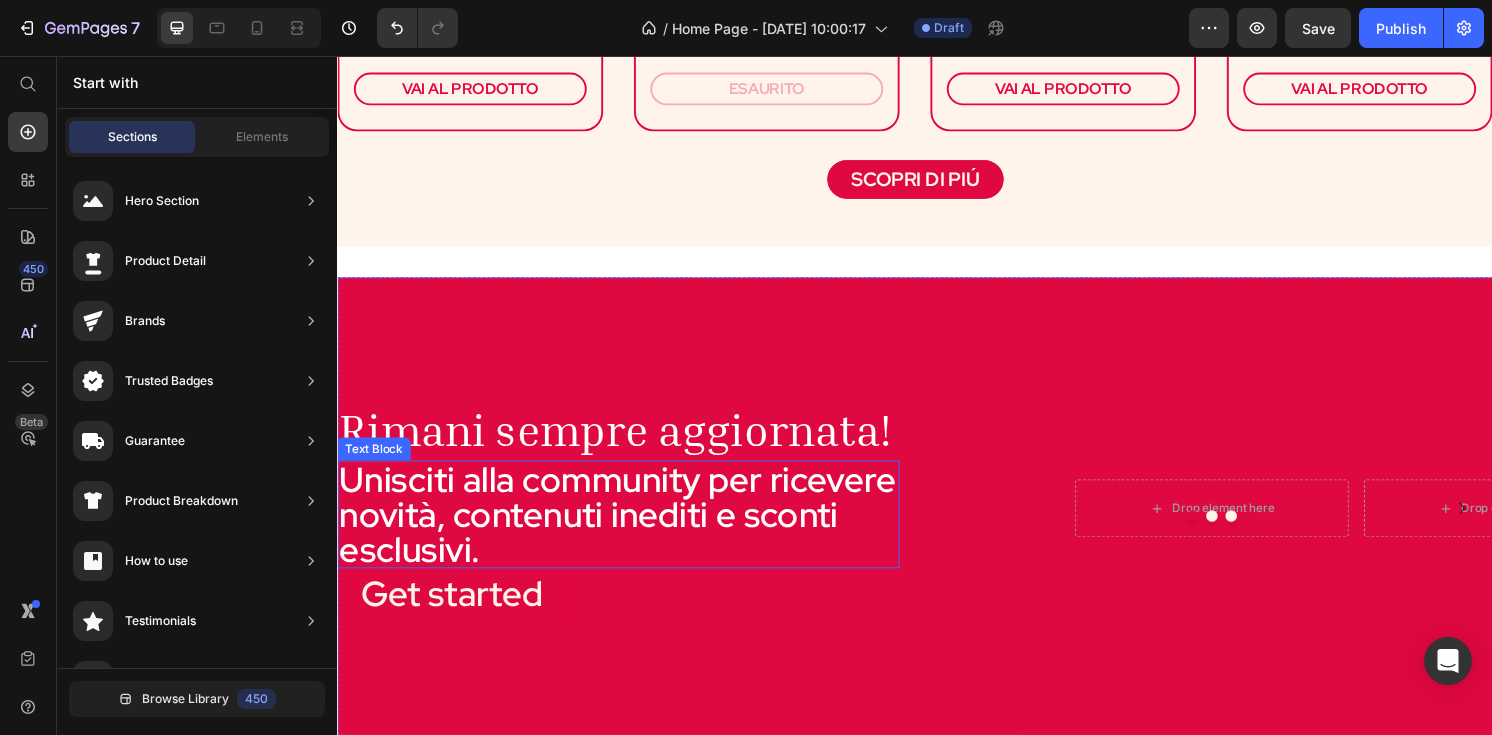 scroll, scrollTop: 1631, scrollLeft: 0, axis: vertical 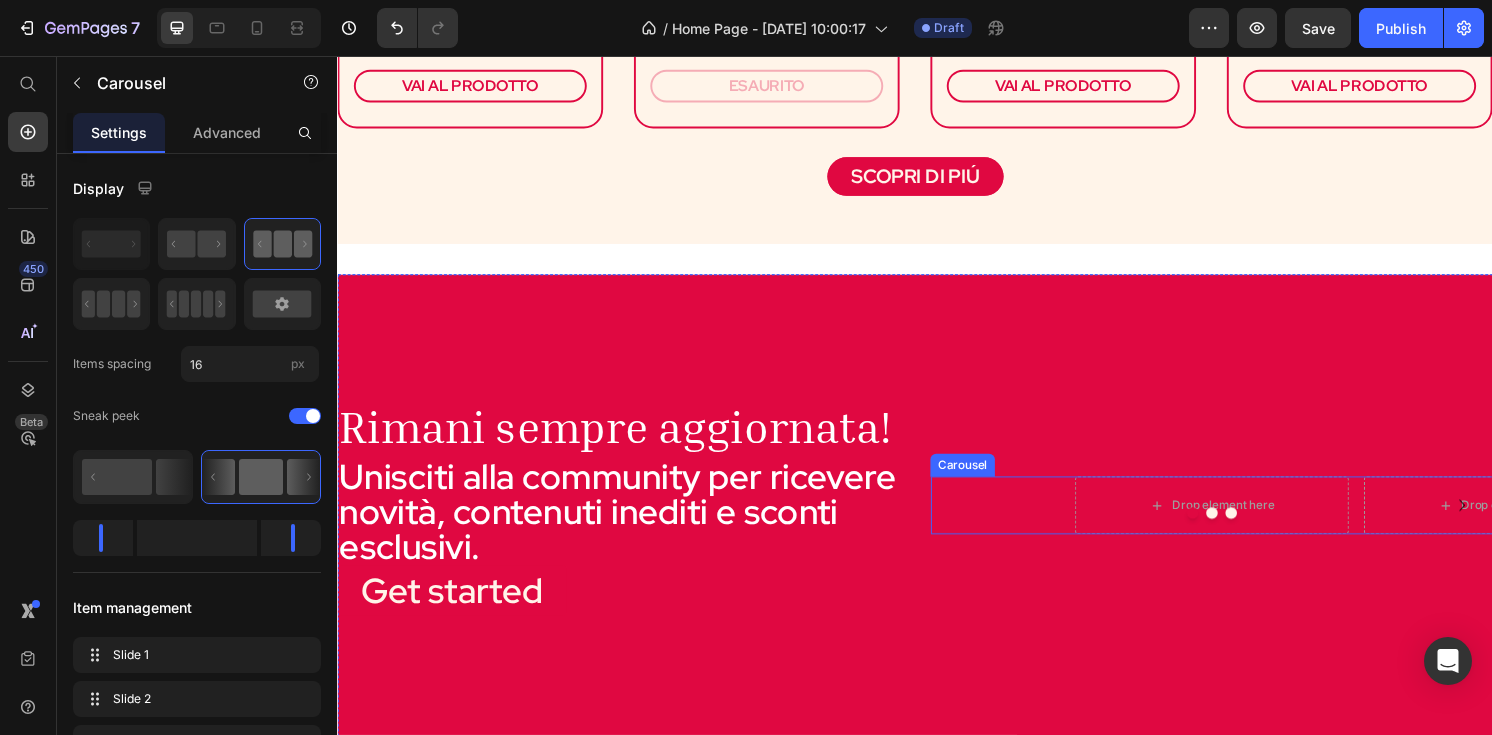 click at bounding box center [1245, 531] 